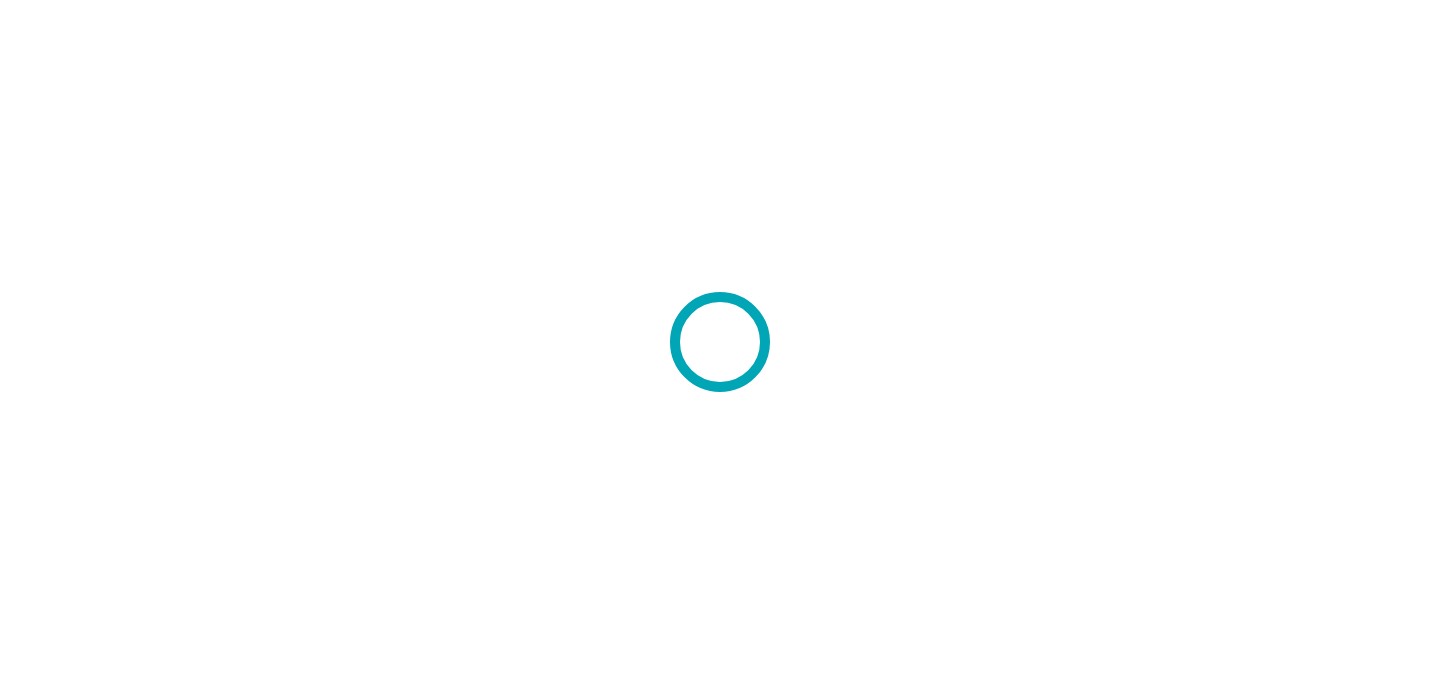 scroll, scrollTop: 0, scrollLeft: 0, axis: both 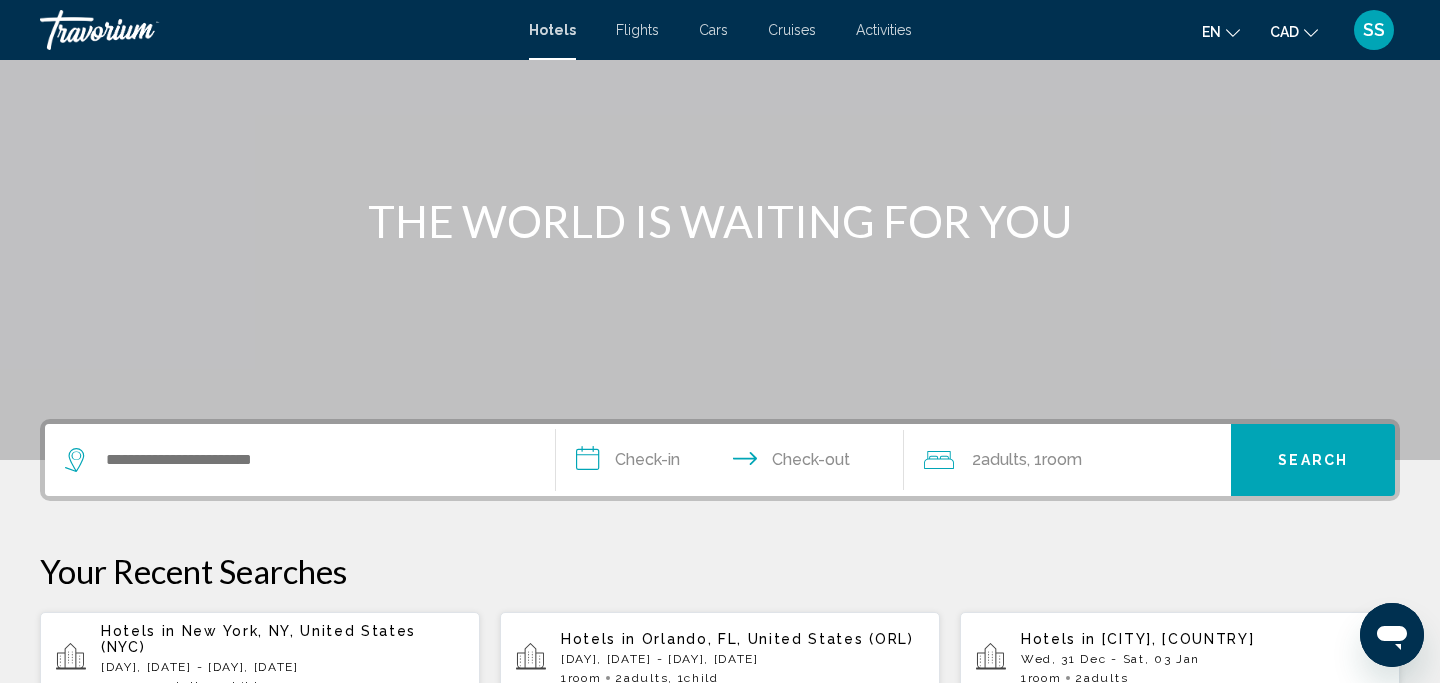 click at bounding box center [300, 460] 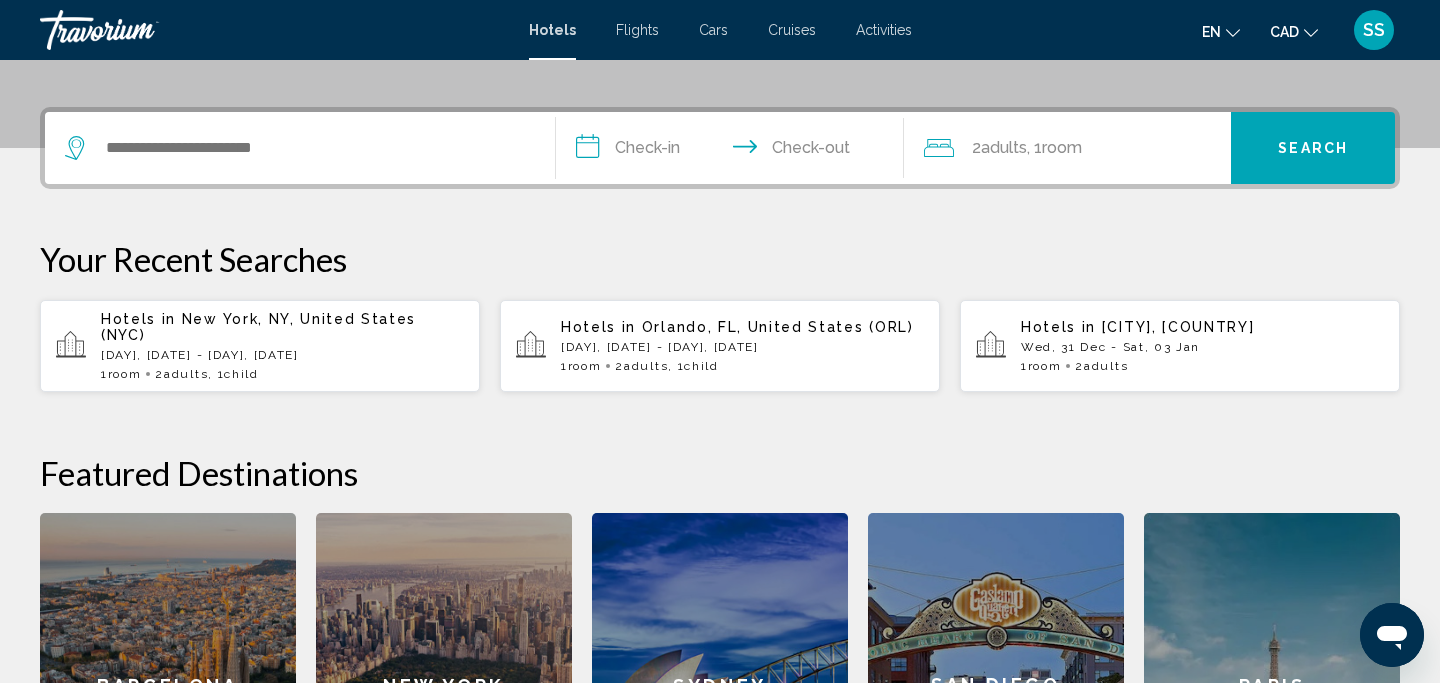 scroll, scrollTop: 494, scrollLeft: 0, axis: vertical 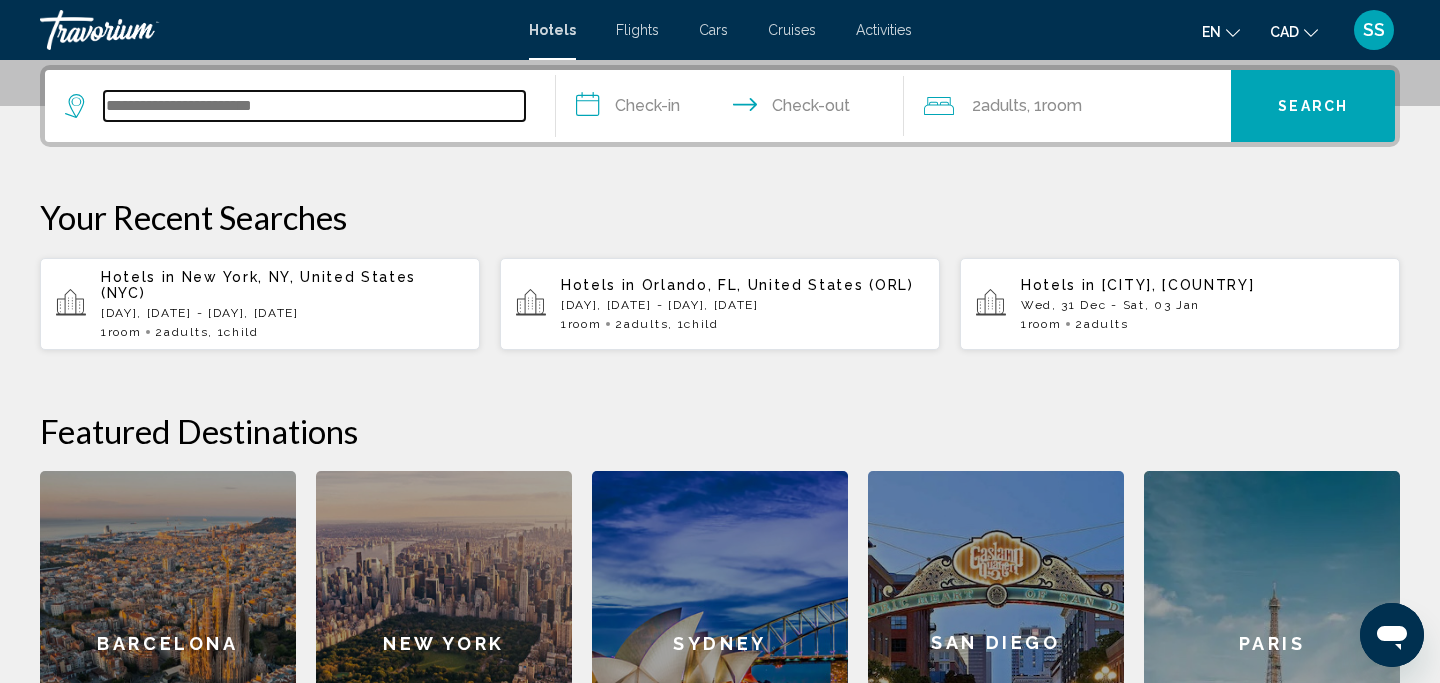 click at bounding box center [314, 106] 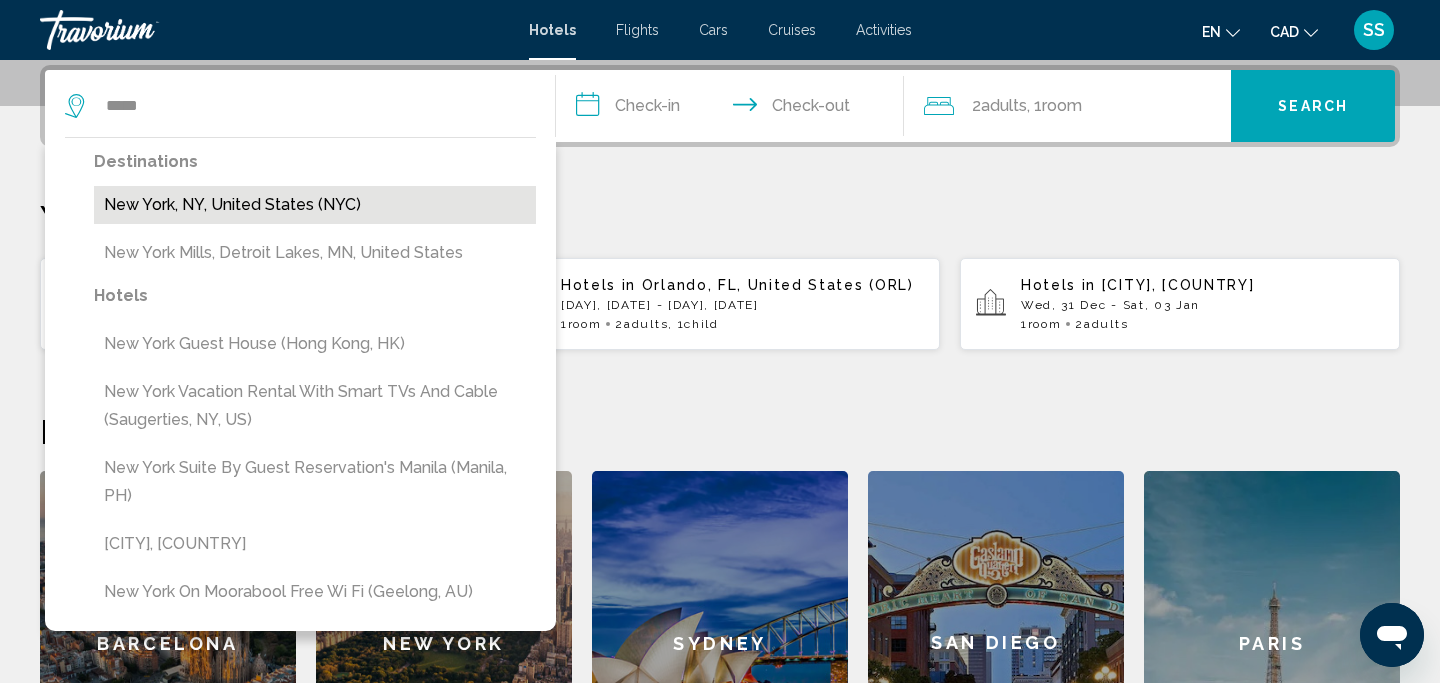 click on "New York, NY, United States (NYC)" at bounding box center [315, 205] 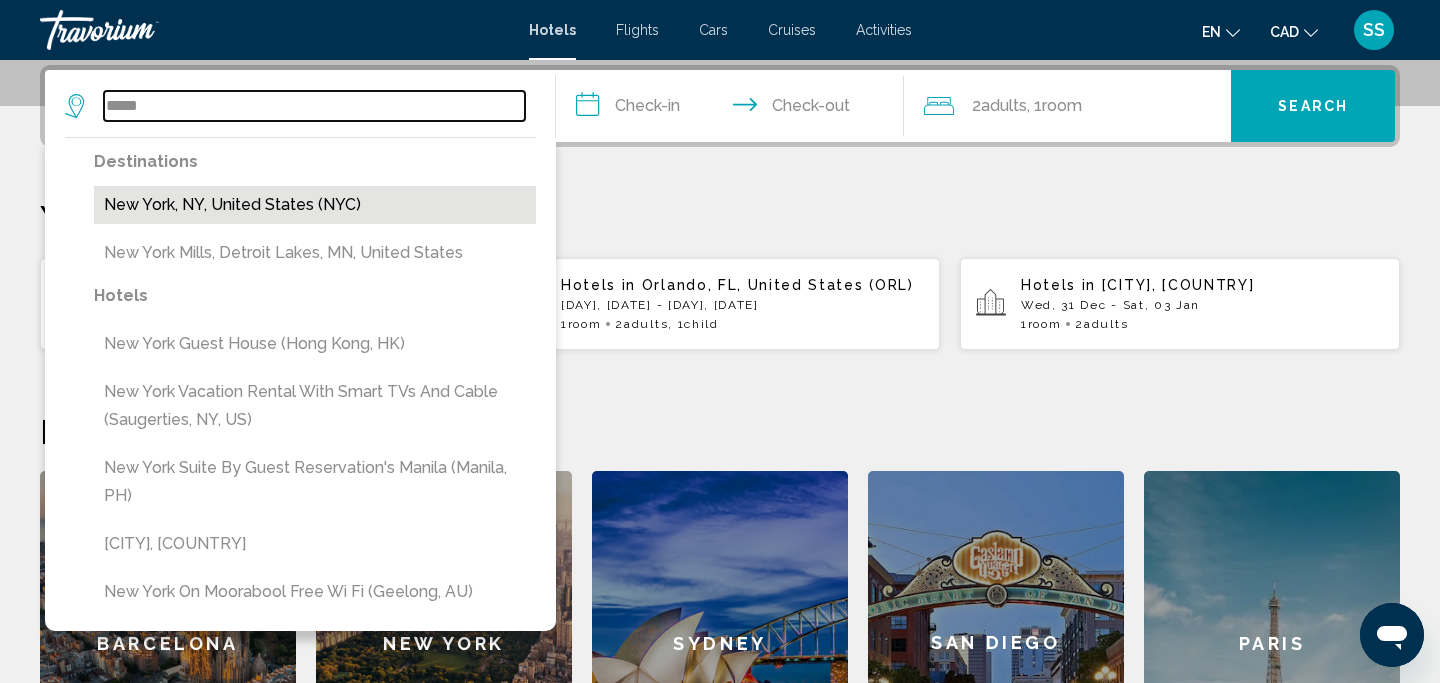 type on "**********" 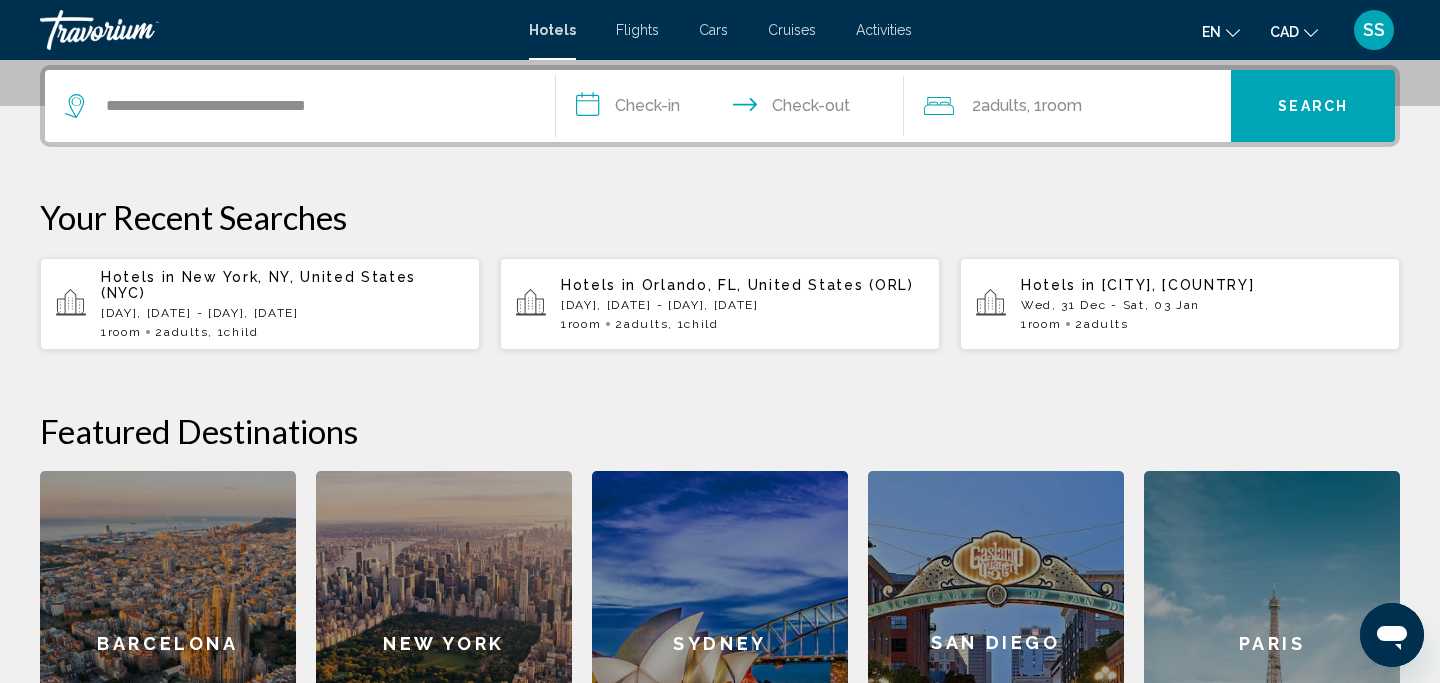 click on "**********" at bounding box center (734, 109) 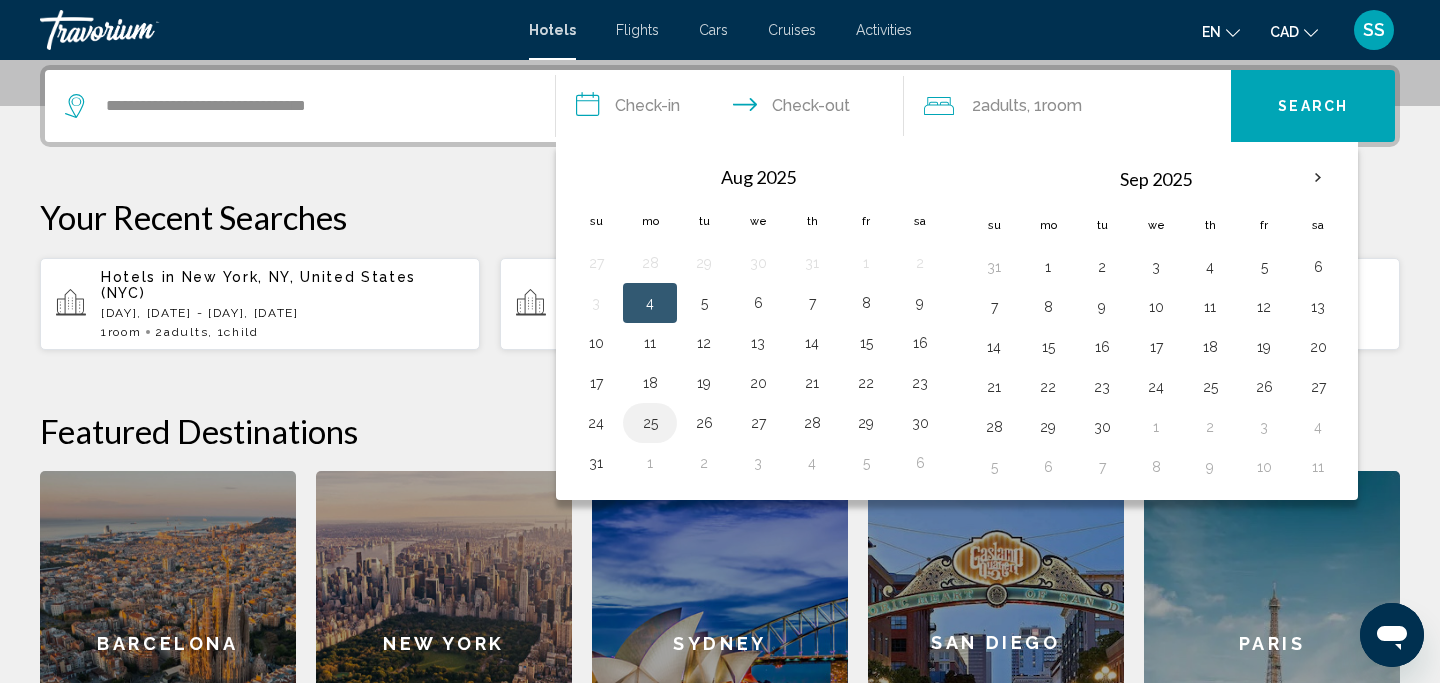 click on "25" at bounding box center [650, 423] 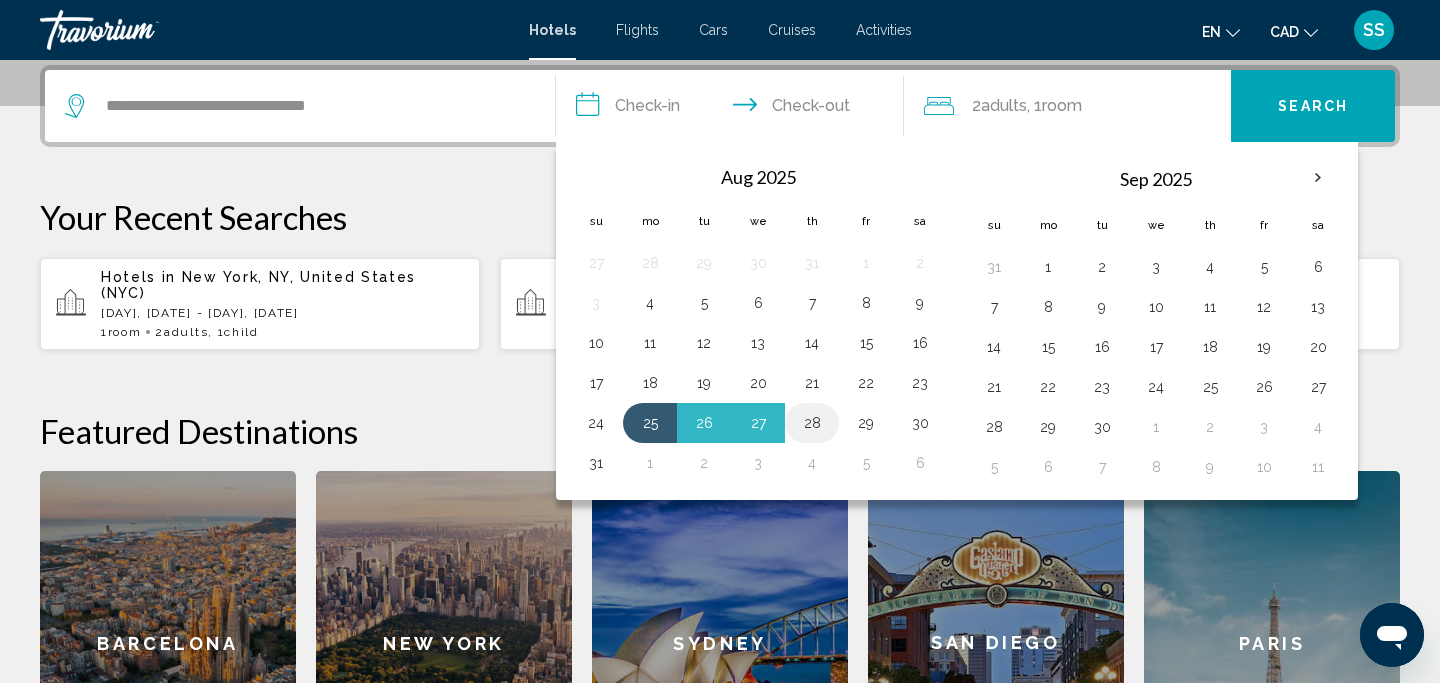 click on "28" at bounding box center (812, 423) 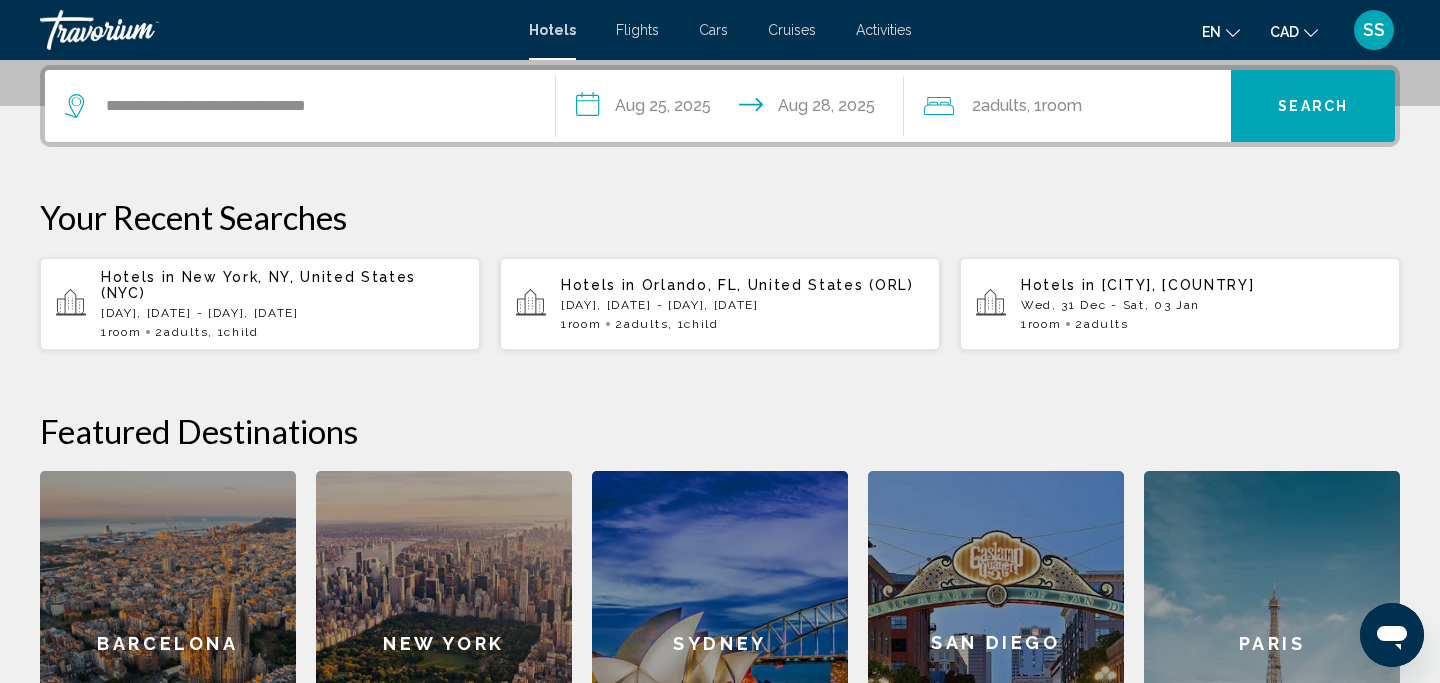 click on "2  Adult Adults , 1  Room rooms" 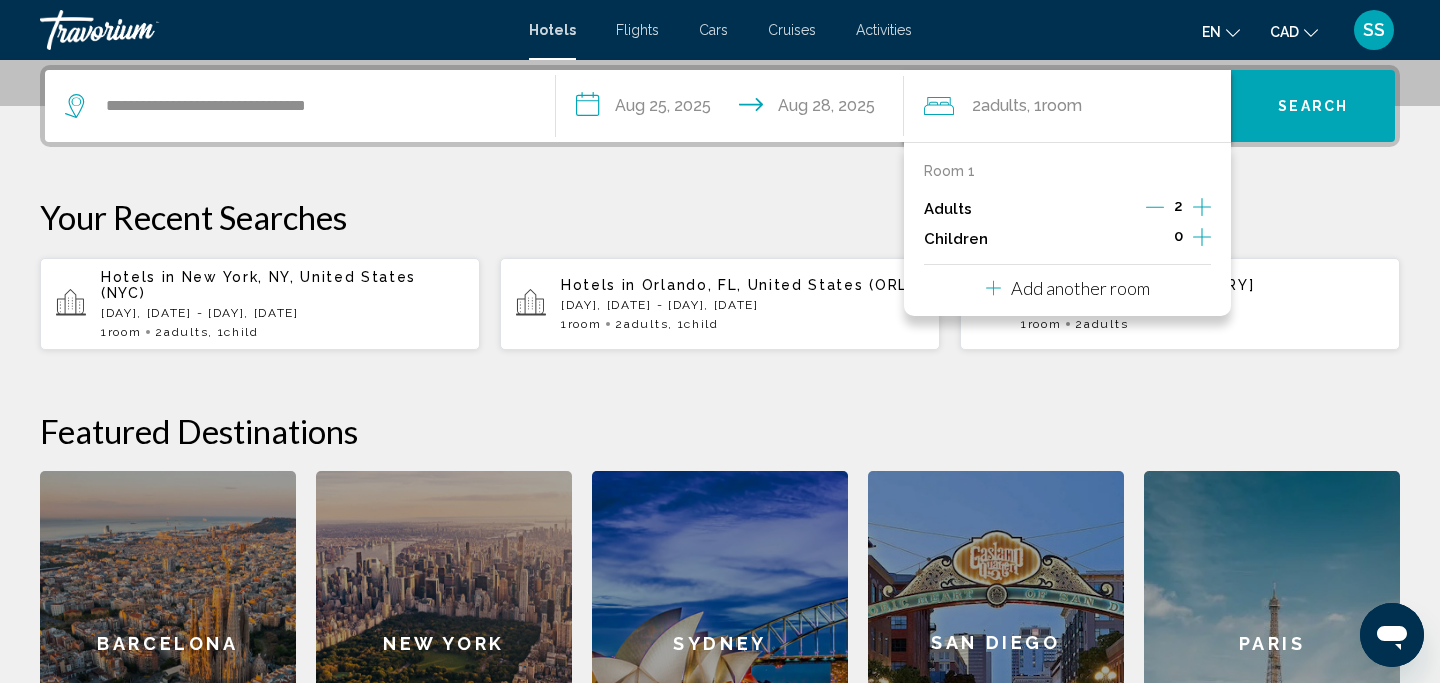 click 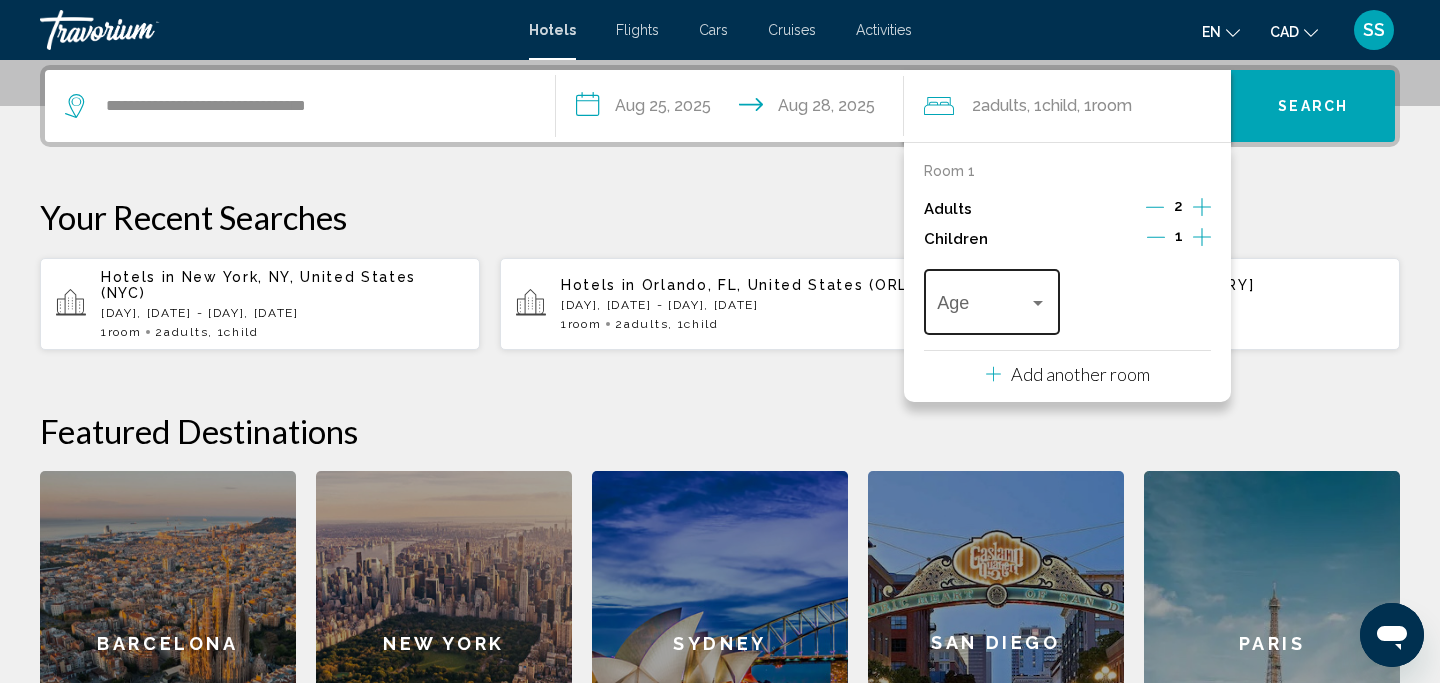 click at bounding box center [1038, 303] 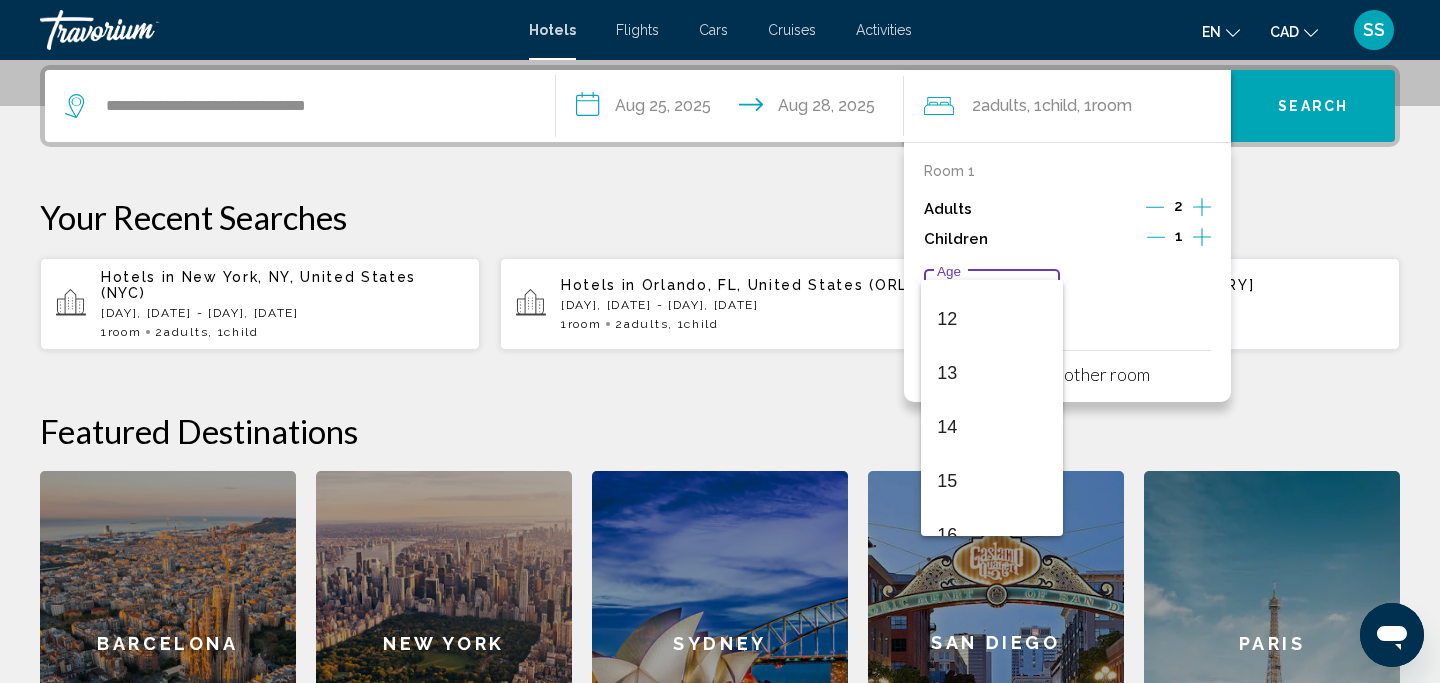 scroll, scrollTop: 643, scrollLeft: 0, axis: vertical 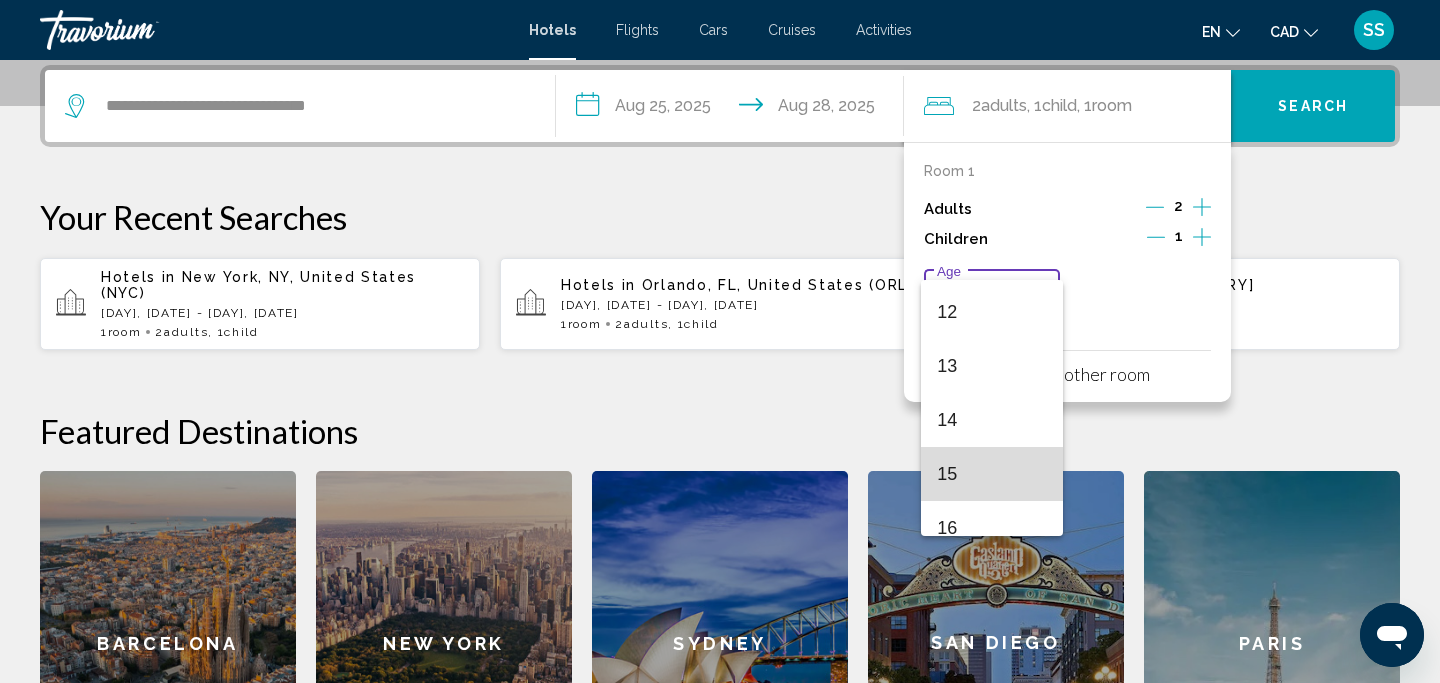 click on "15" at bounding box center (991, 474) 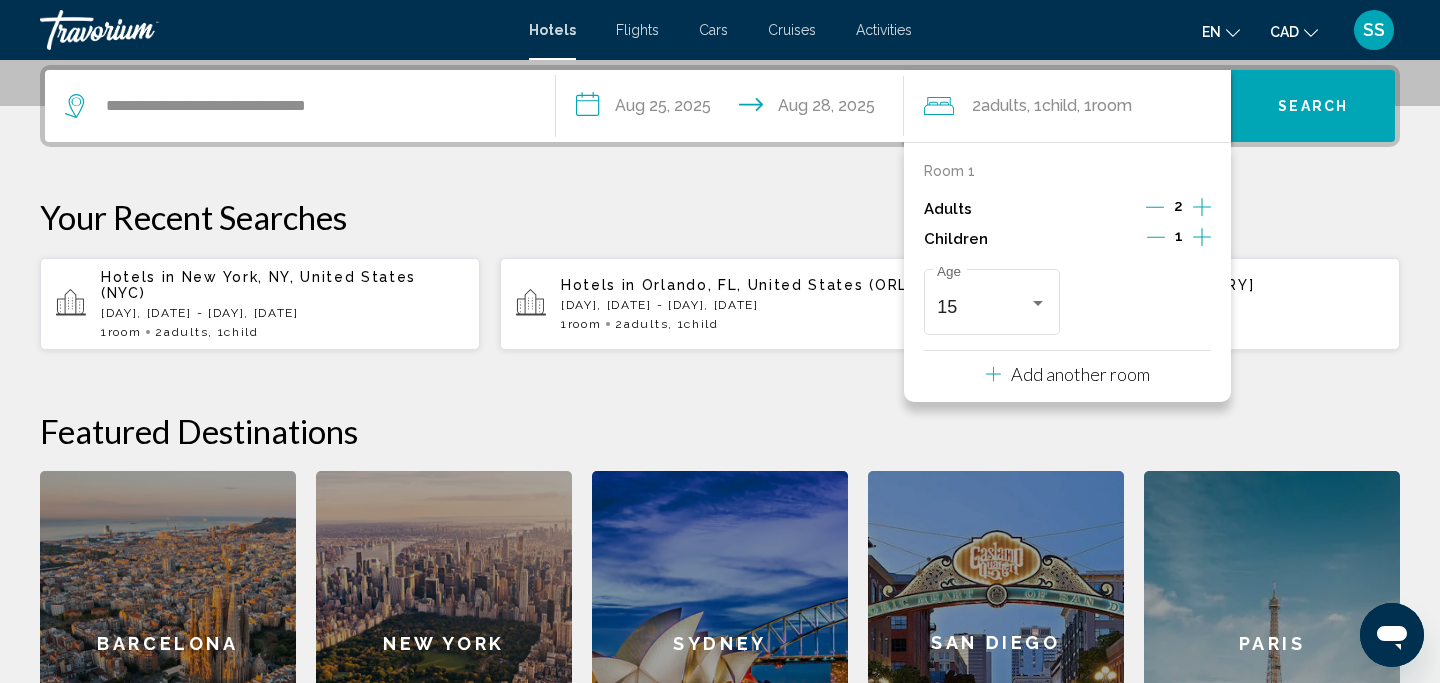 click on "Featured Destinations" 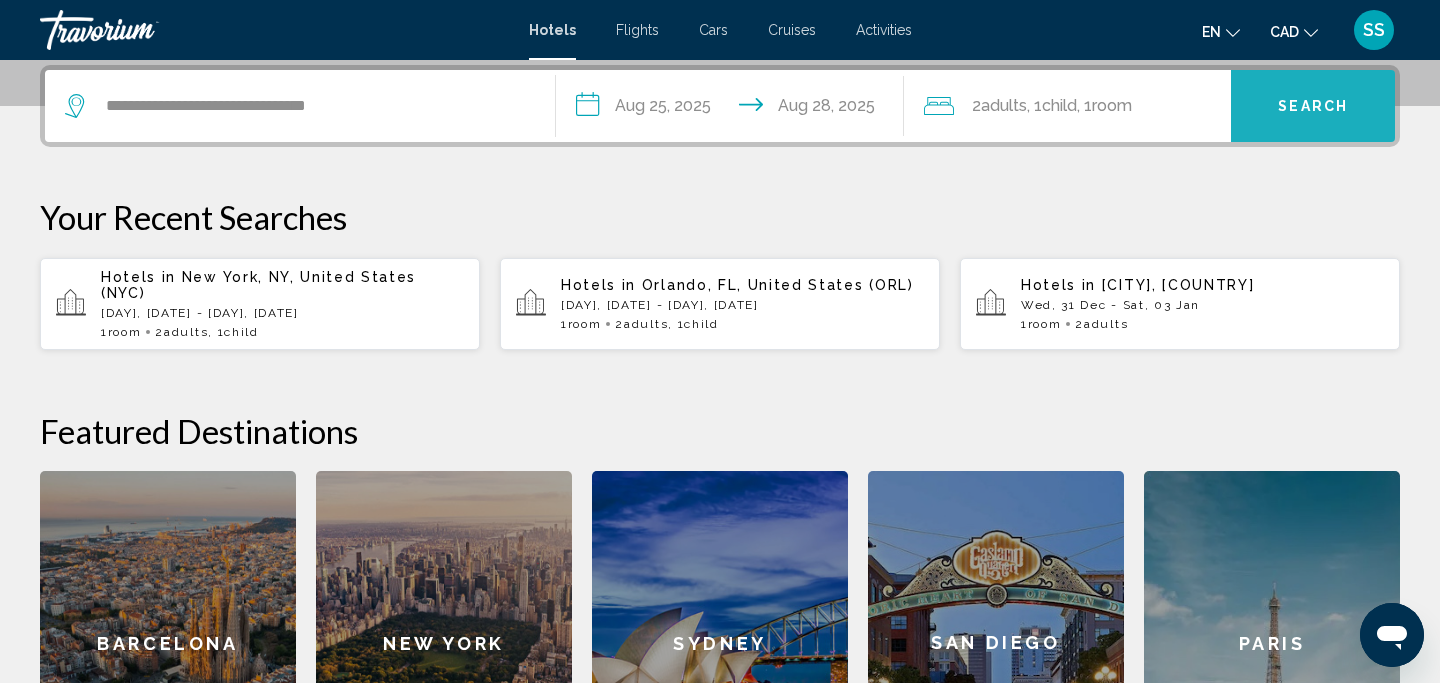 click on "Search" at bounding box center (1313, 107) 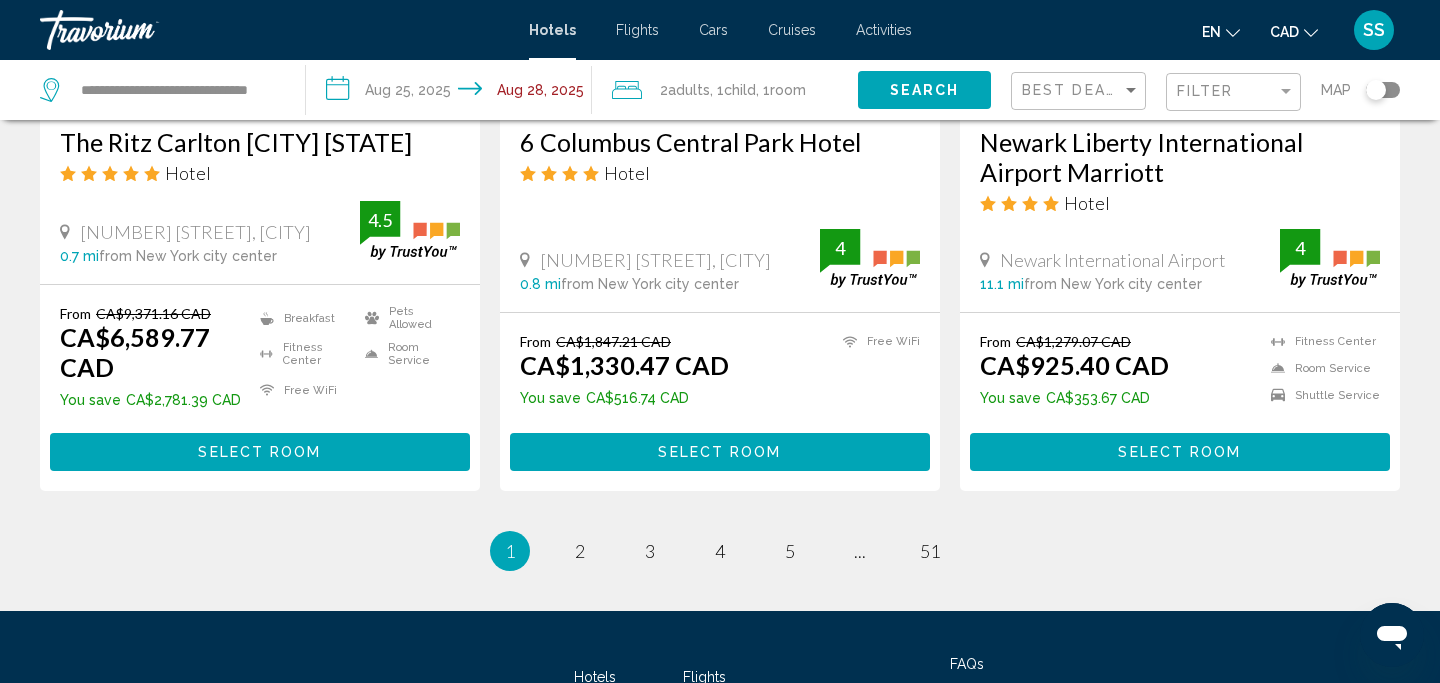 scroll, scrollTop: 2694, scrollLeft: 0, axis: vertical 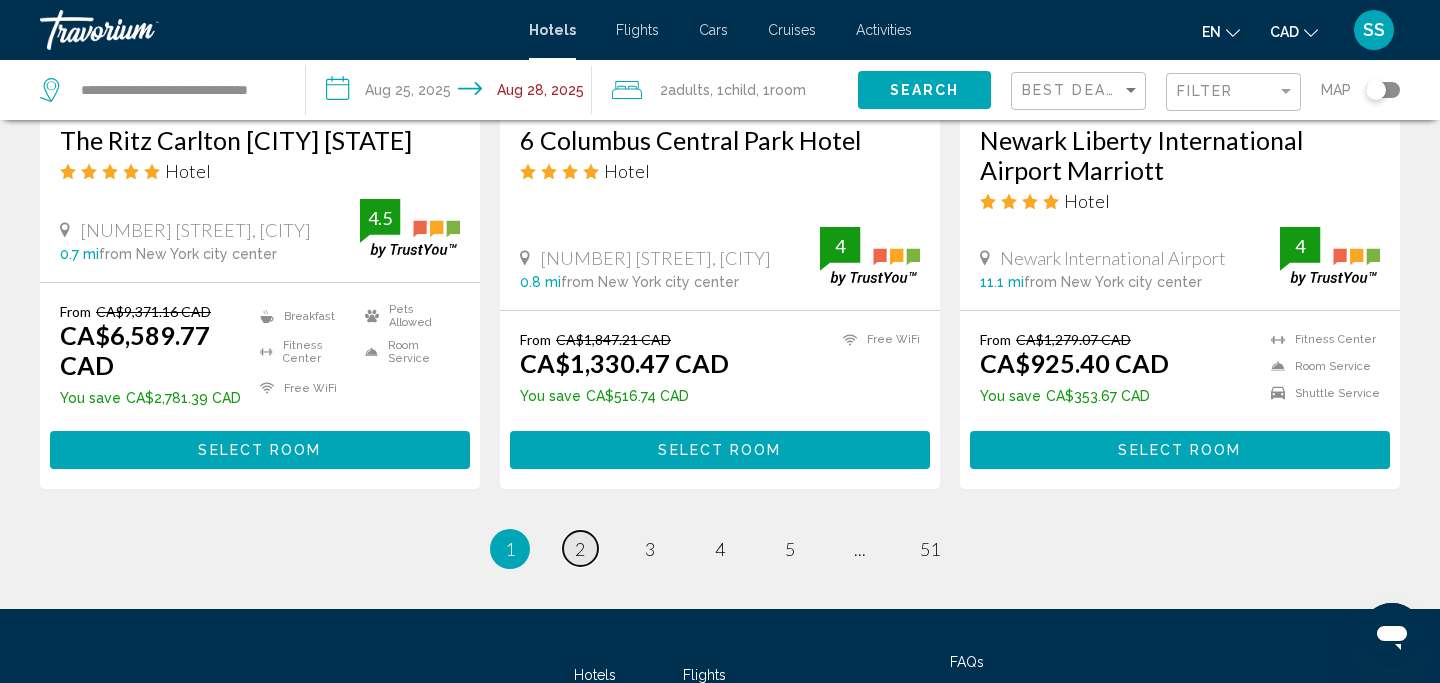 click on "2" at bounding box center (580, 549) 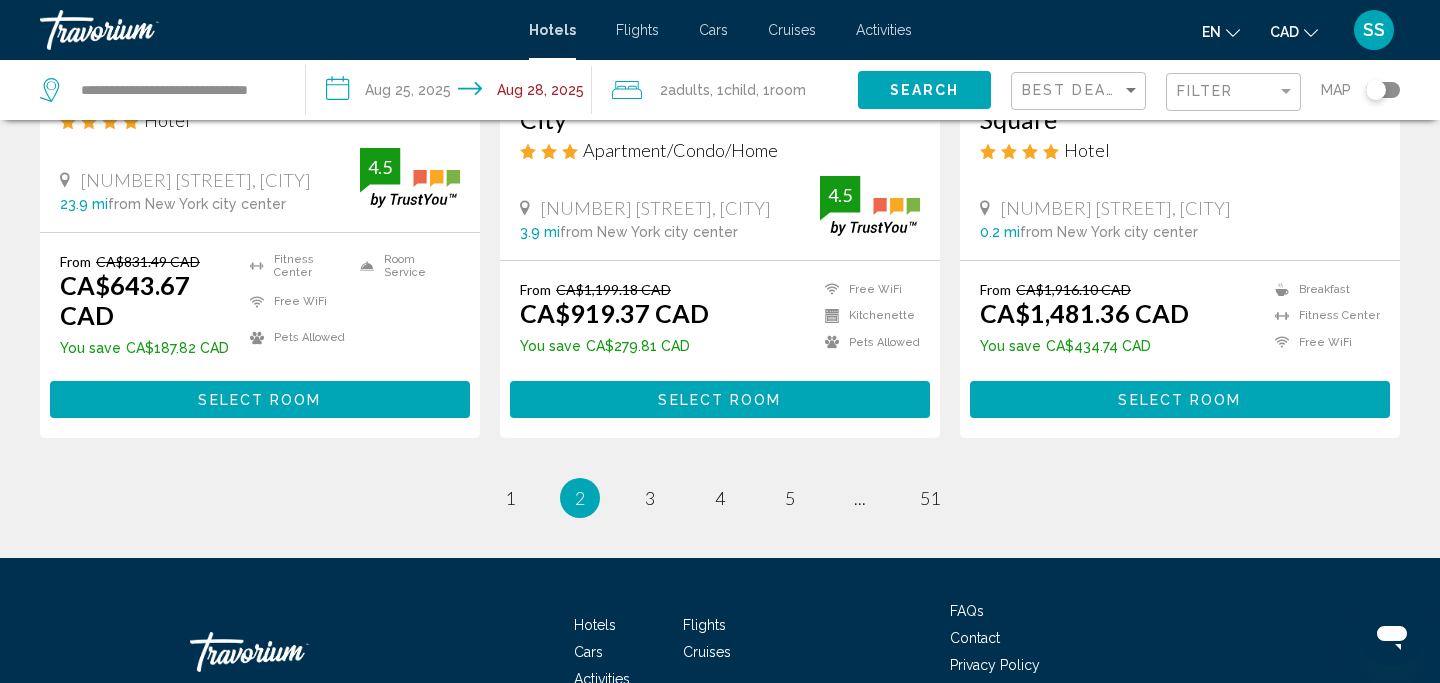 scroll, scrollTop: 2718, scrollLeft: 0, axis: vertical 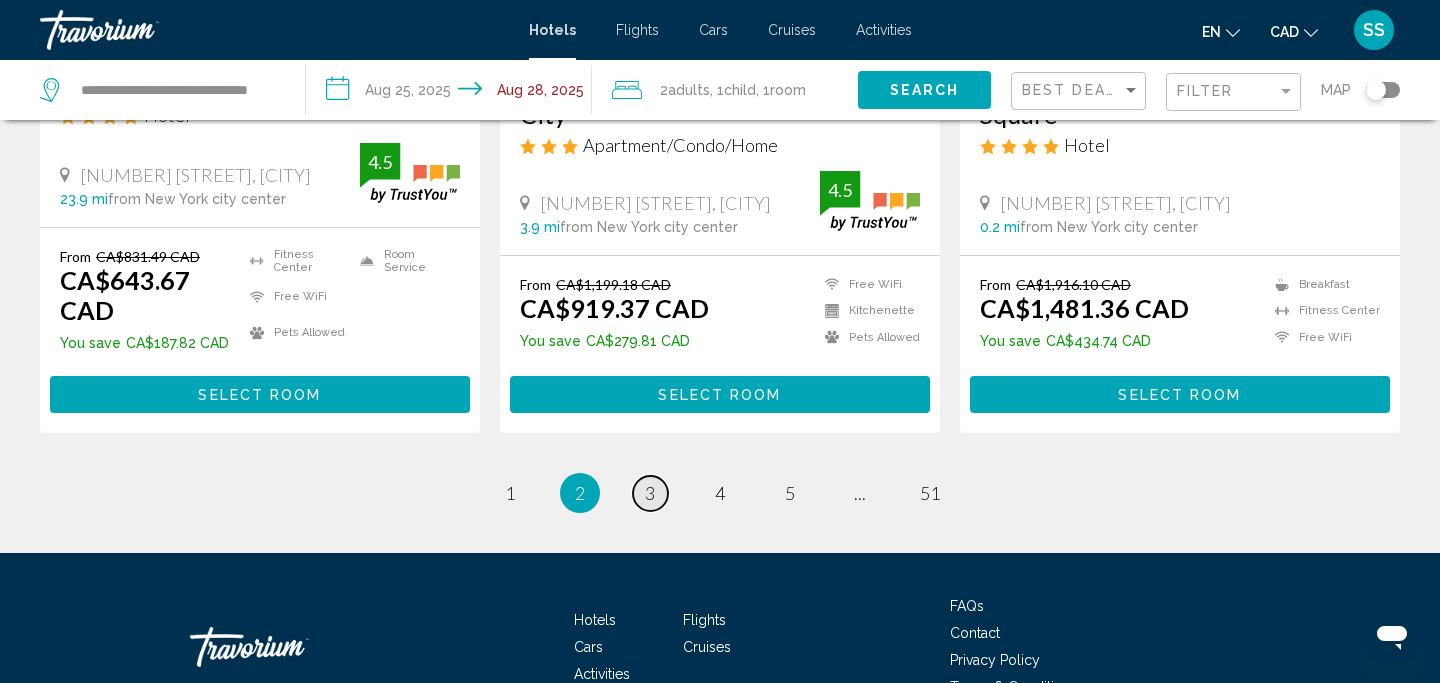 click on "3" at bounding box center (650, 493) 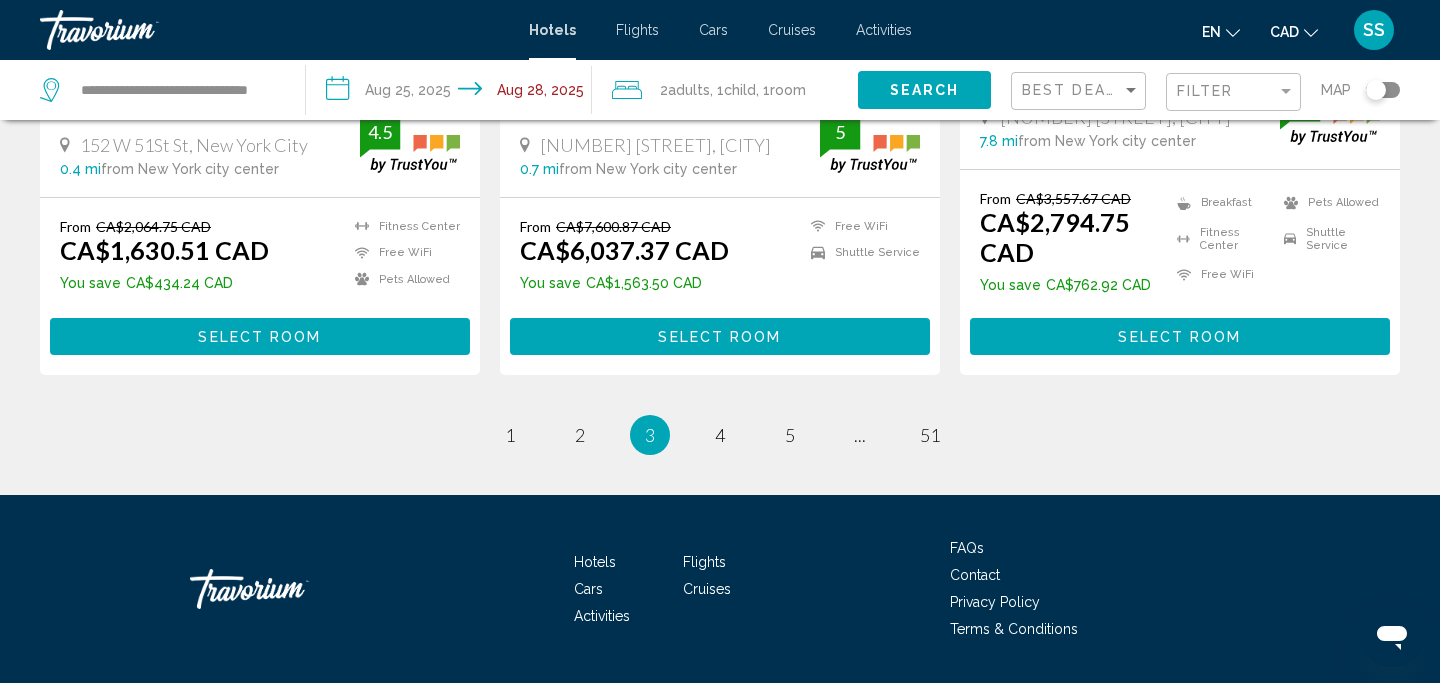 scroll, scrollTop: 2747, scrollLeft: 0, axis: vertical 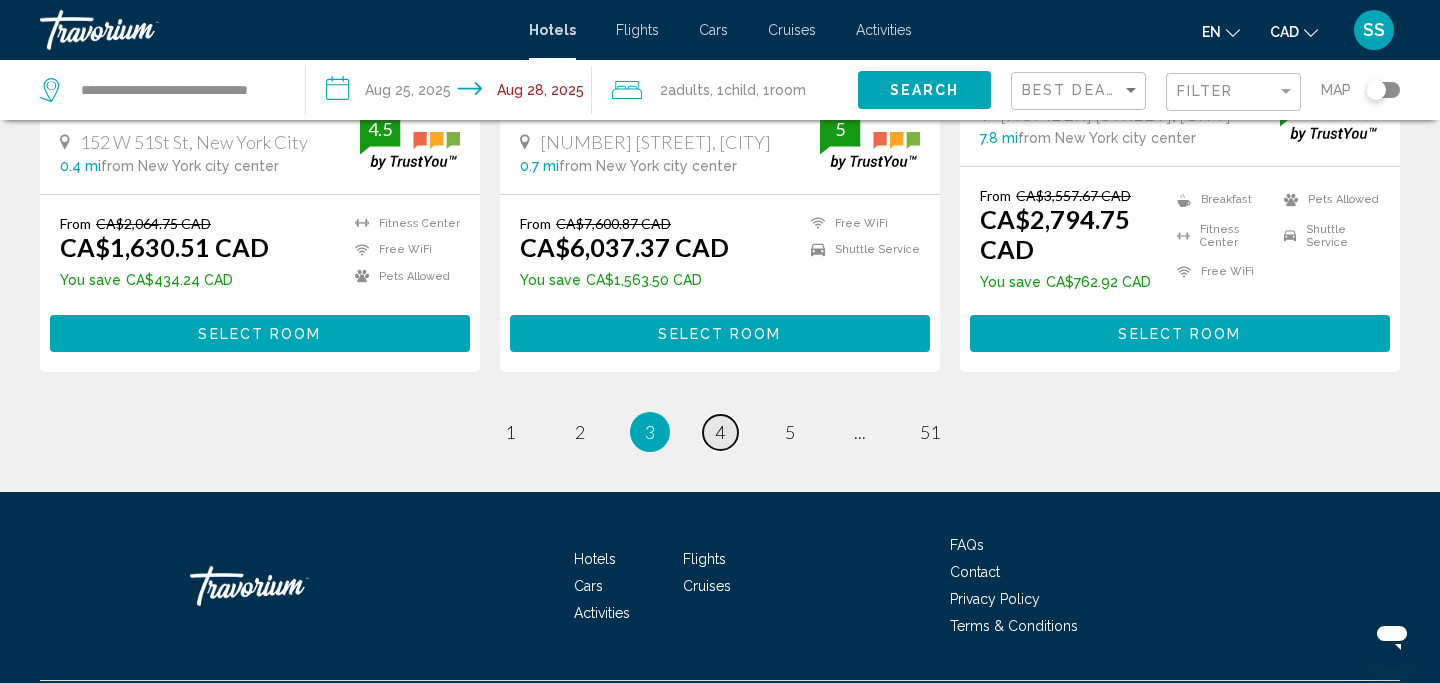 click on "4" at bounding box center [720, 432] 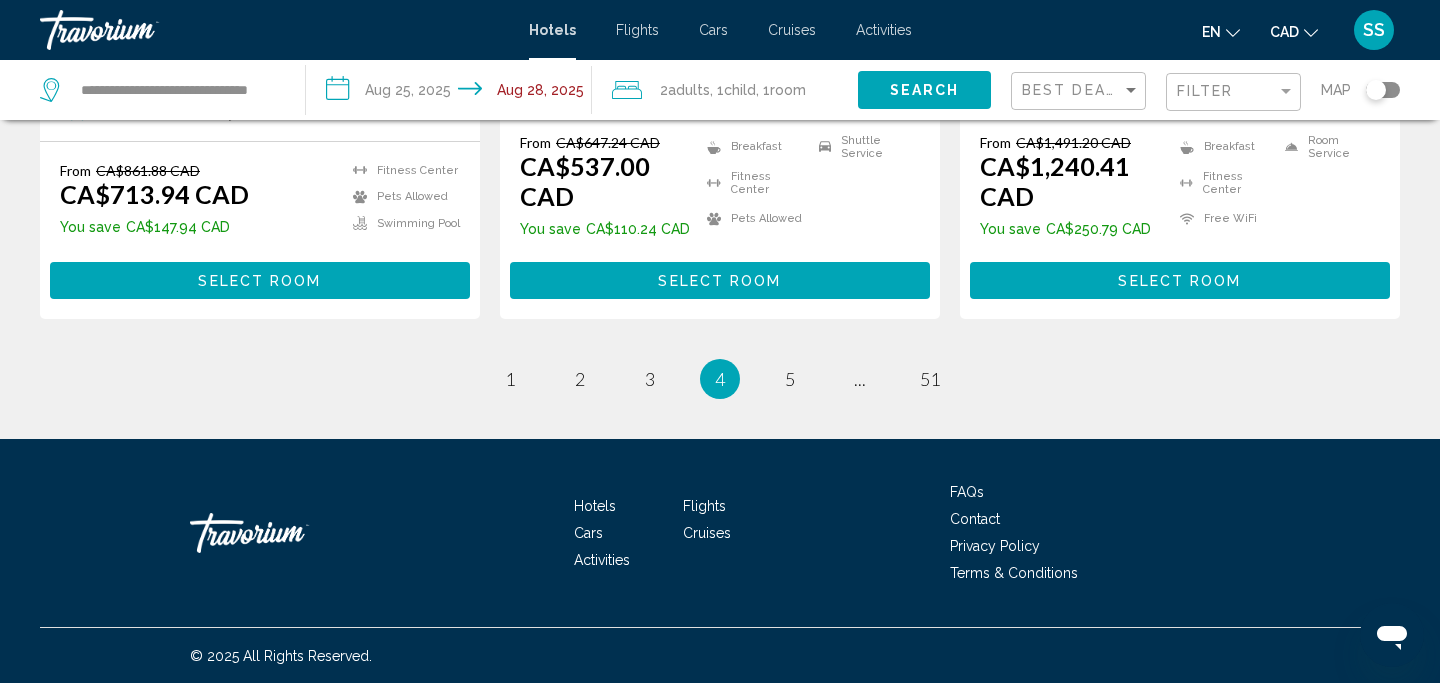 scroll, scrollTop: 2892, scrollLeft: 0, axis: vertical 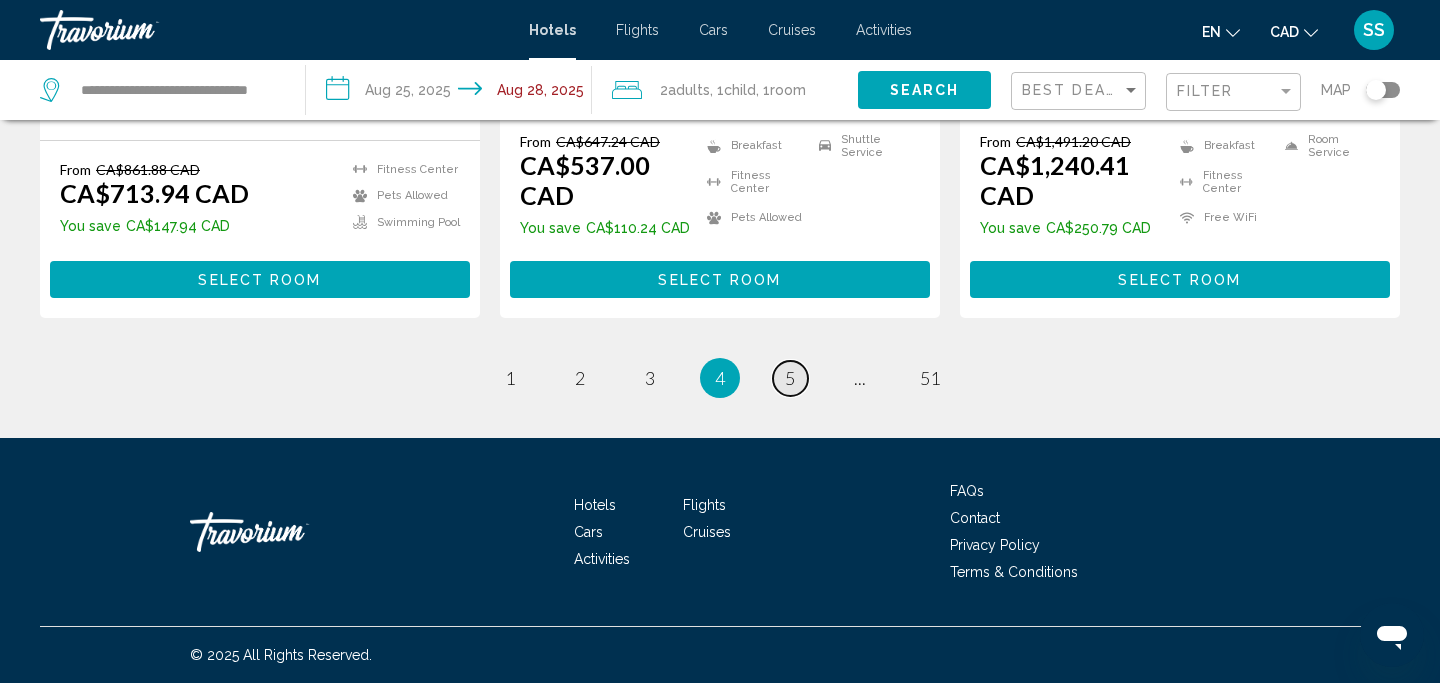 click on "5" at bounding box center (790, 378) 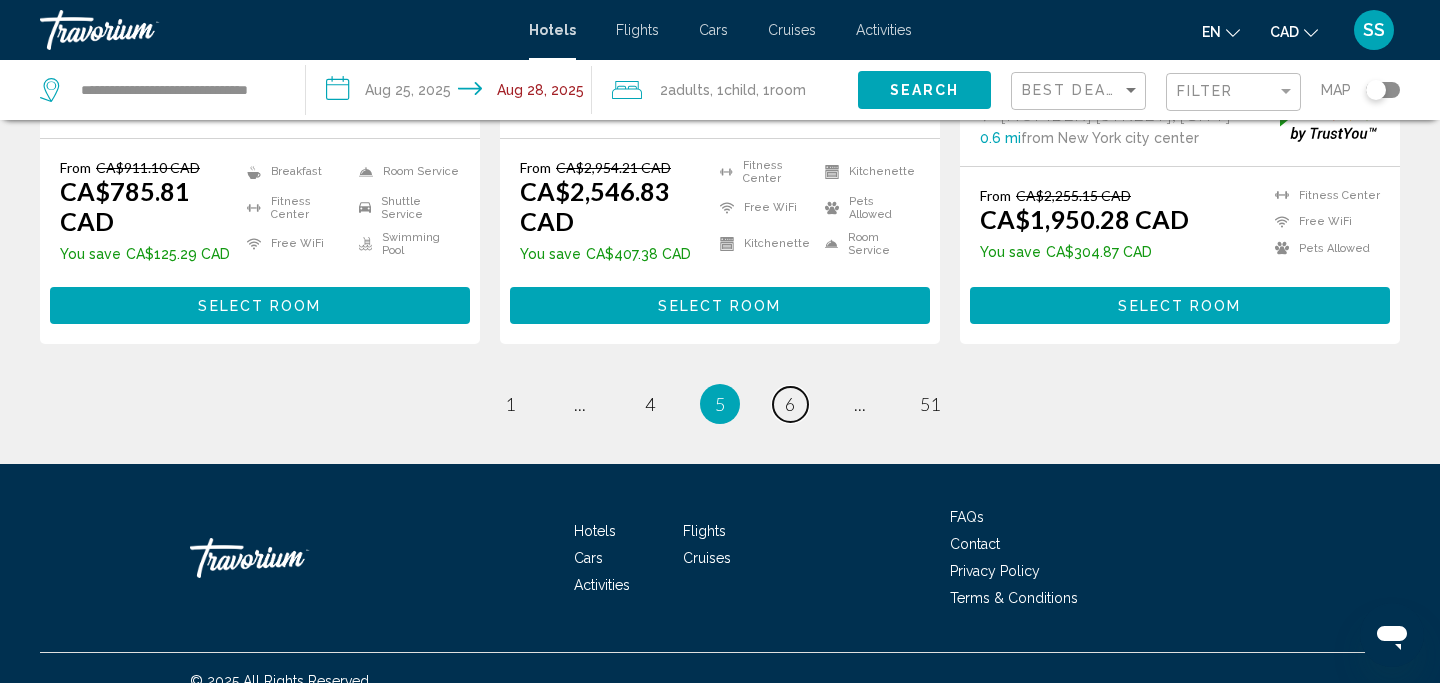 scroll, scrollTop: 2864, scrollLeft: 0, axis: vertical 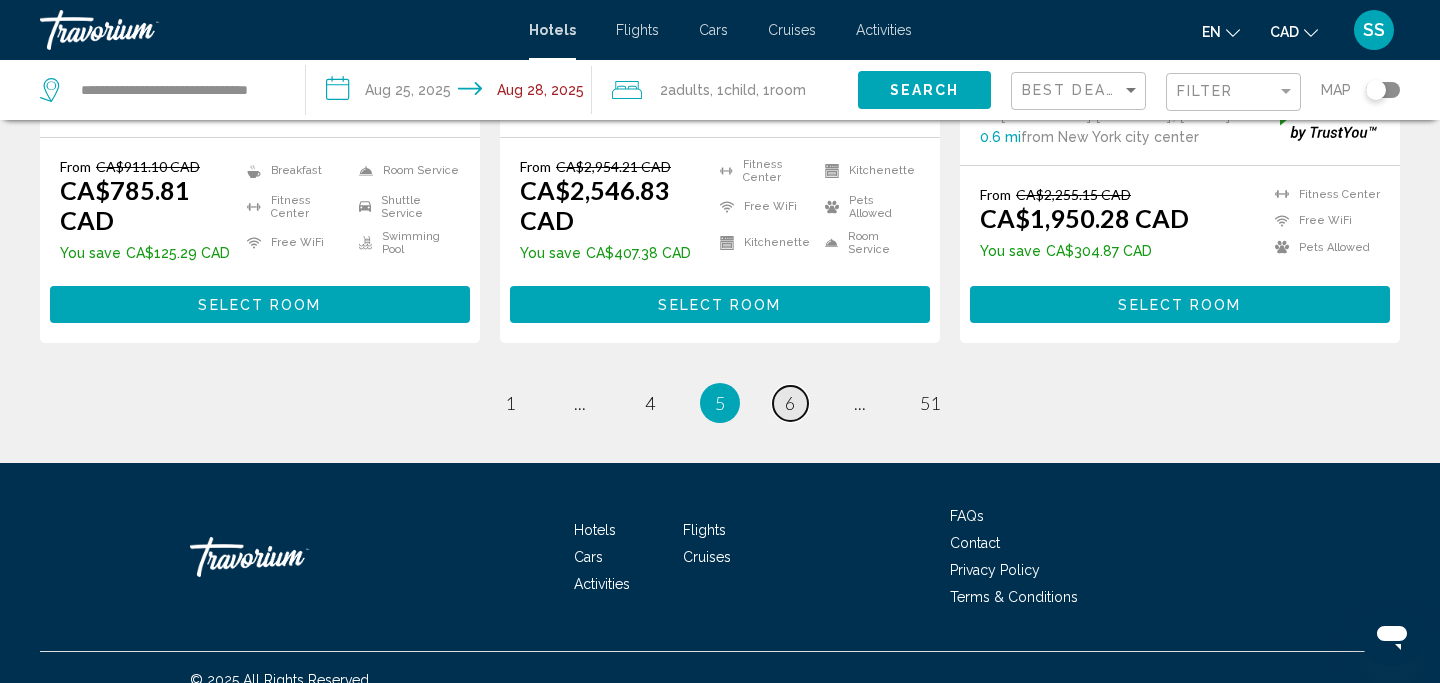 click on "6" at bounding box center (790, 403) 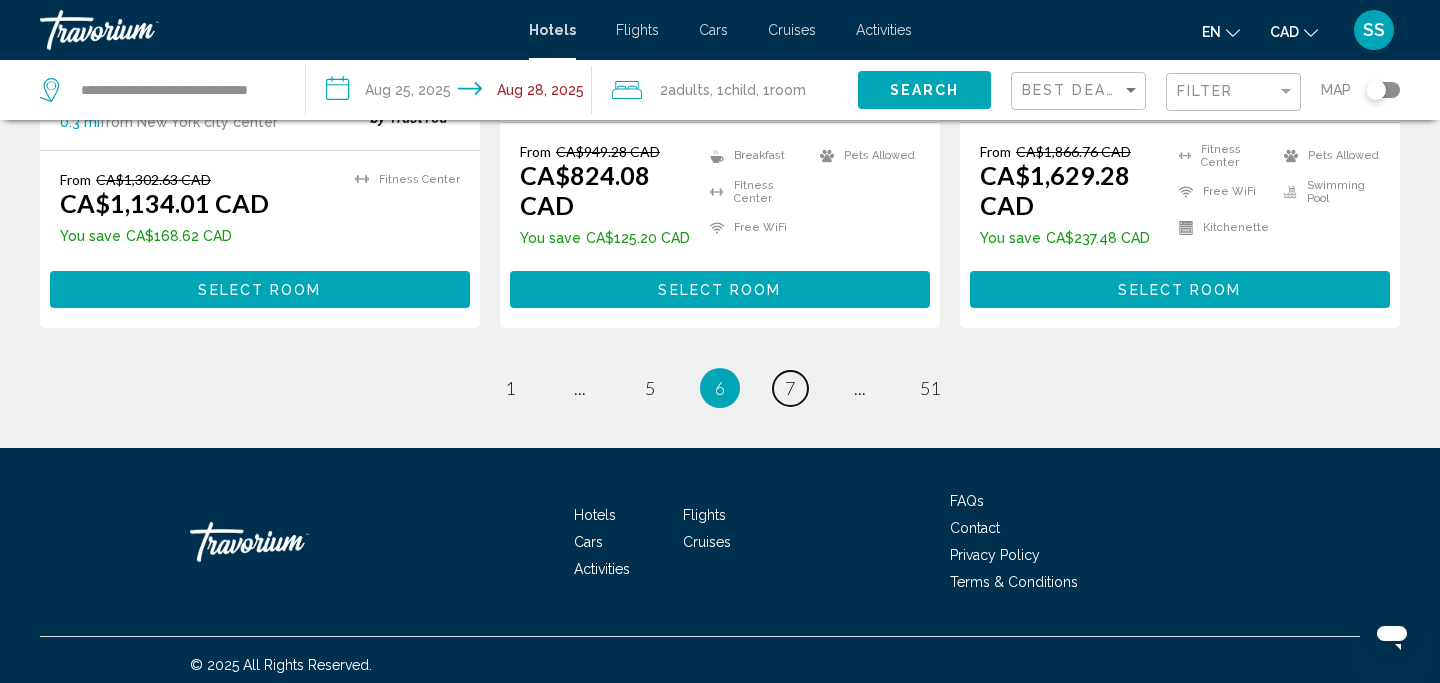 scroll, scrollTop: 2804, scrollLeft: 0, axis: vertical 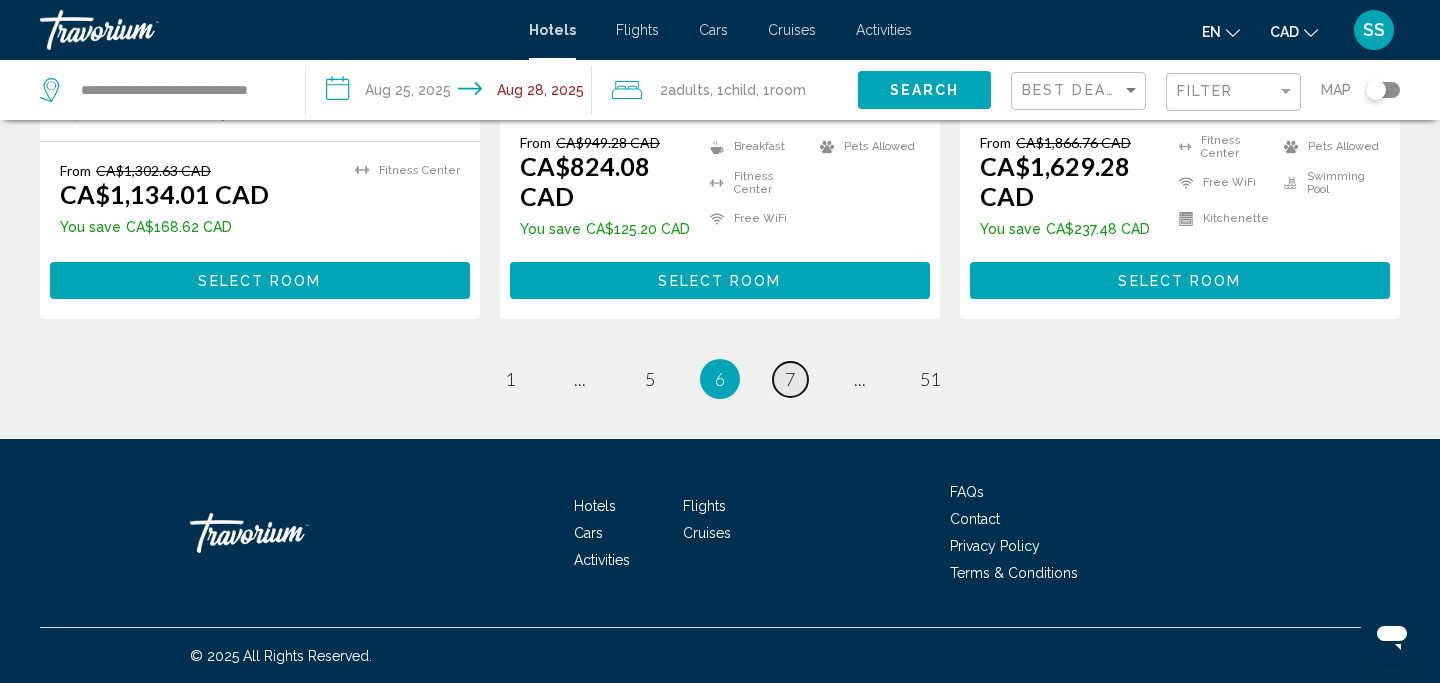 click on "7" at bounding box center [790, 379] 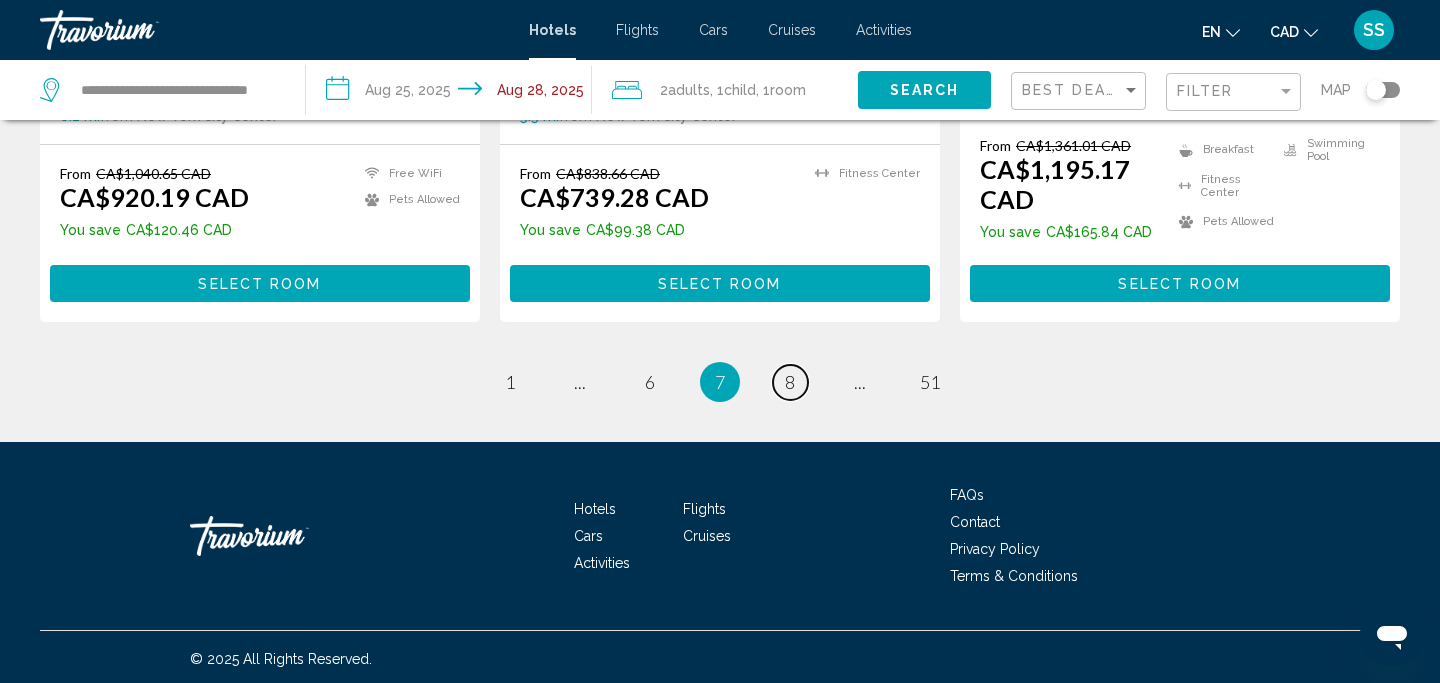 scroll, scrollTop: 2860, scrollLeft: 0, axis: vertical 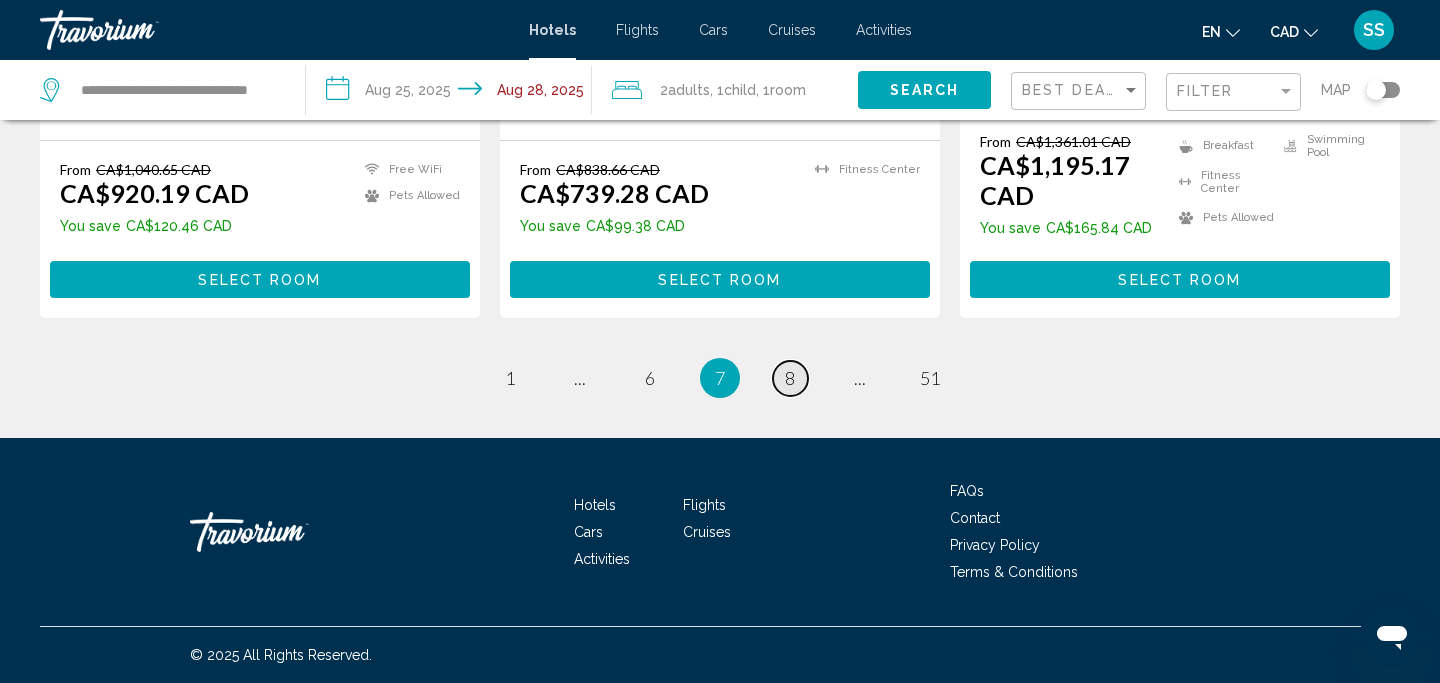 click on "8" at bounding box center [790, 378] 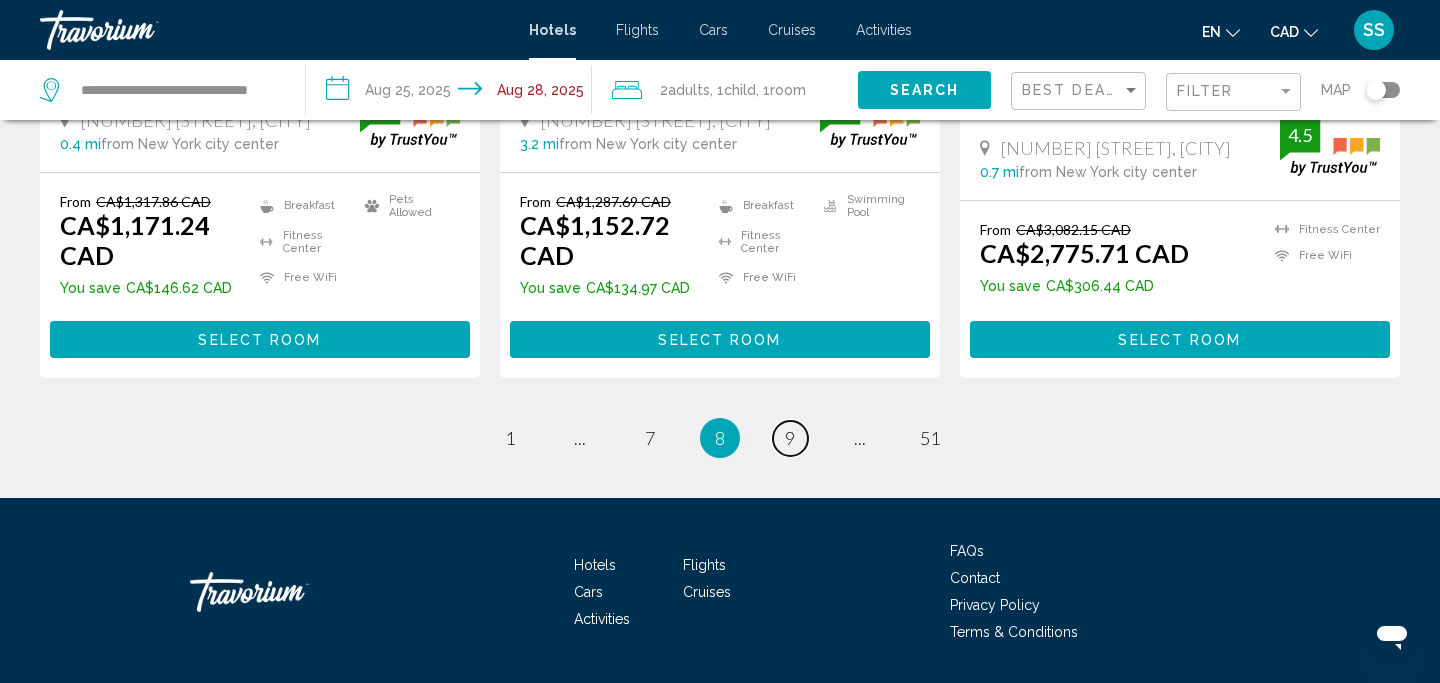 scroll, scrollTop: 2887, scrollLeft: 0, axis: vertical 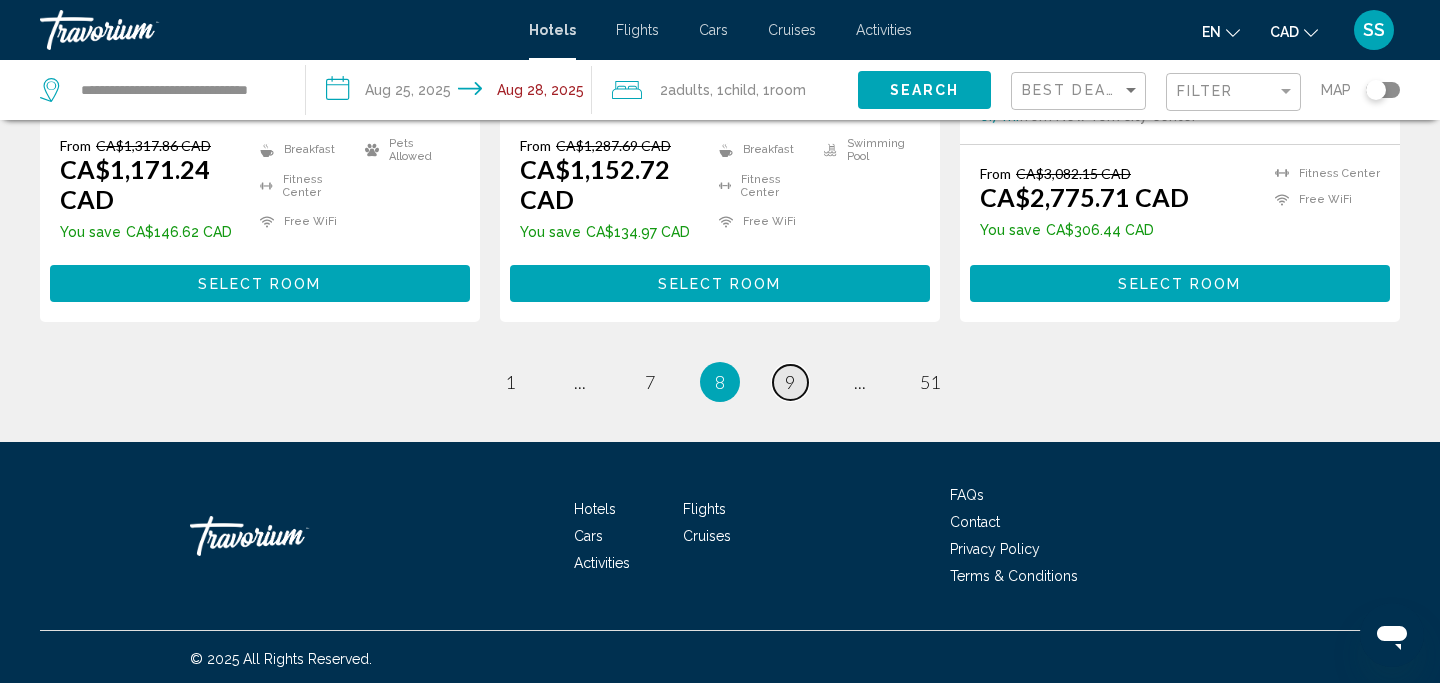 click on "9" at bounding box center (790, 382) 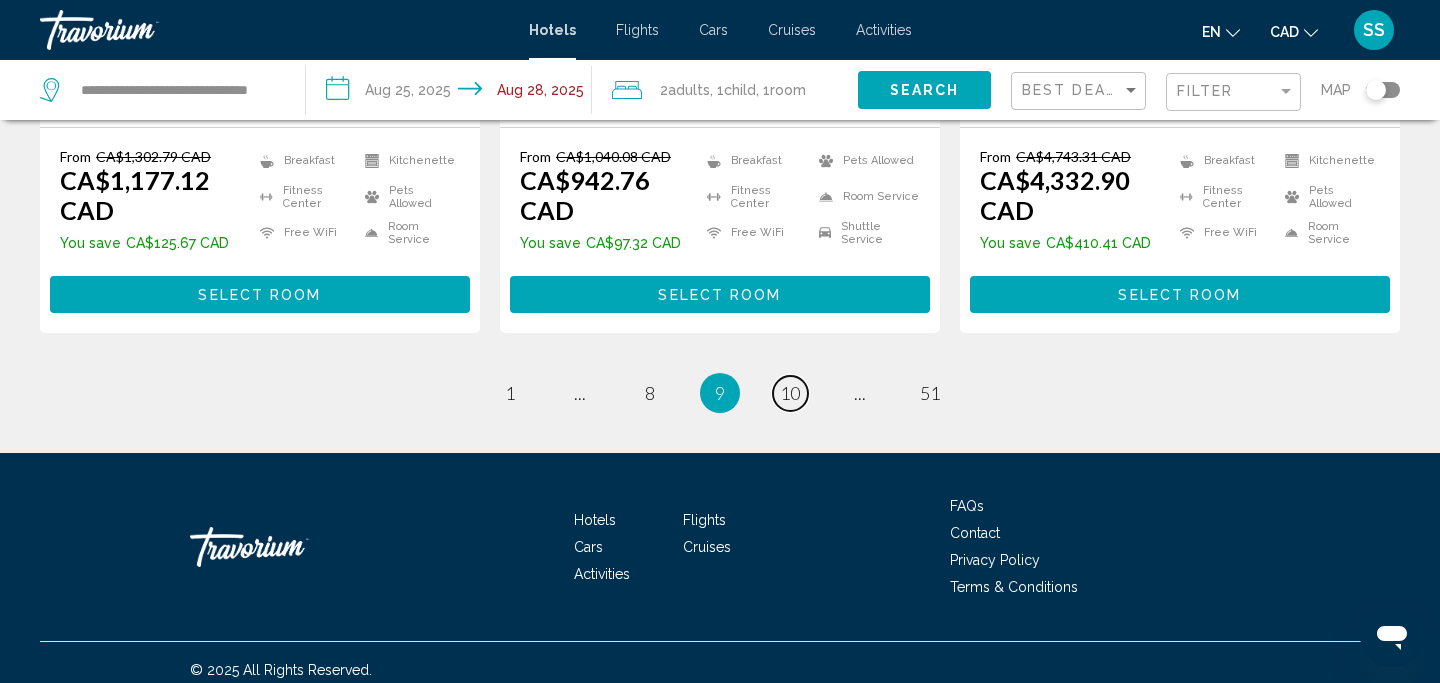 scroll, scrollTop: 2849, scrollLeft: 0, axis: vertical 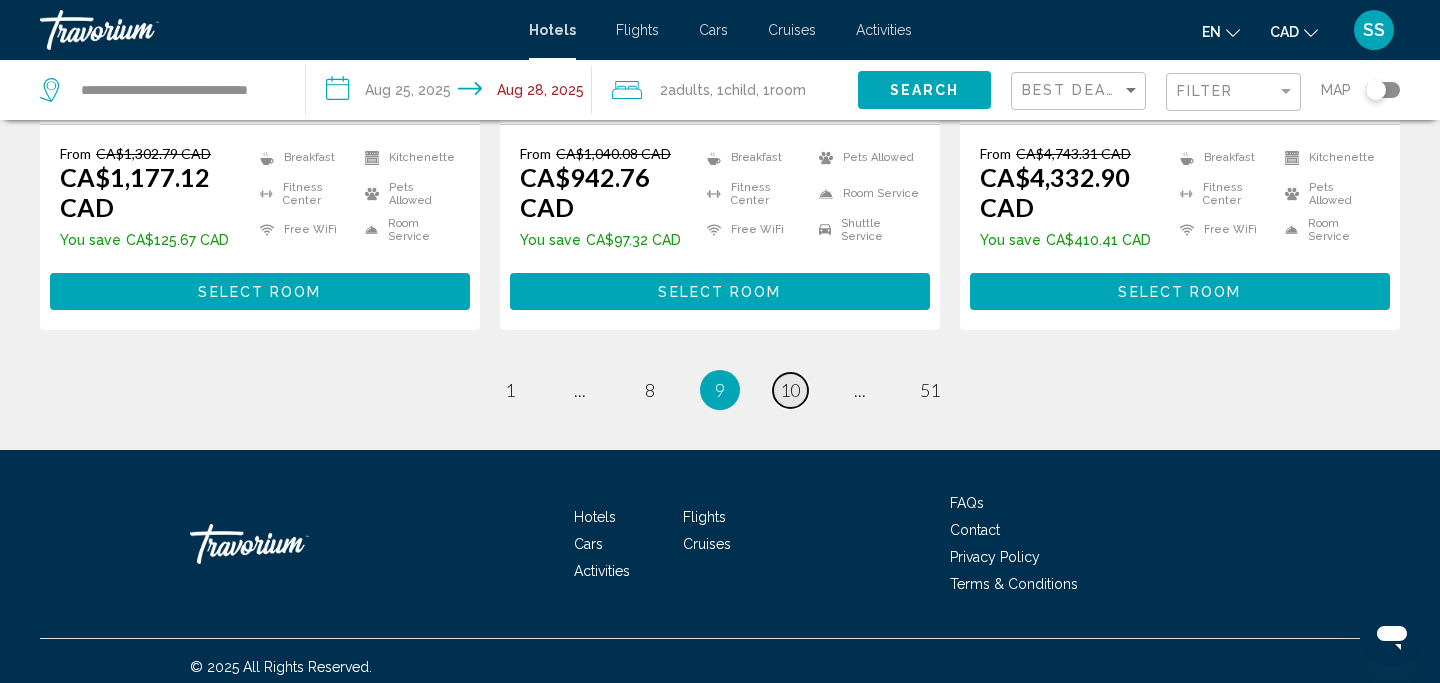 click on "10" at bounding box center (790, 390) 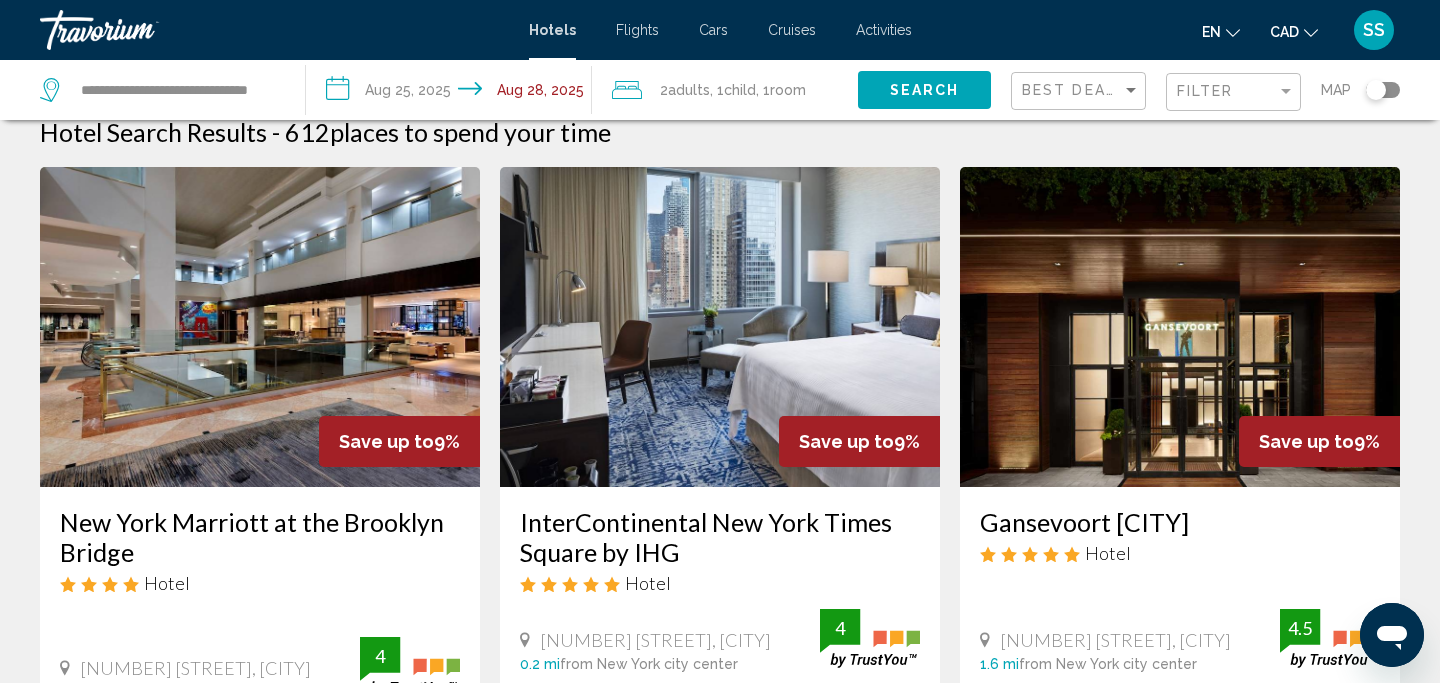 scroll, scrollTop: 0, scrollLeft: 0, axis: both 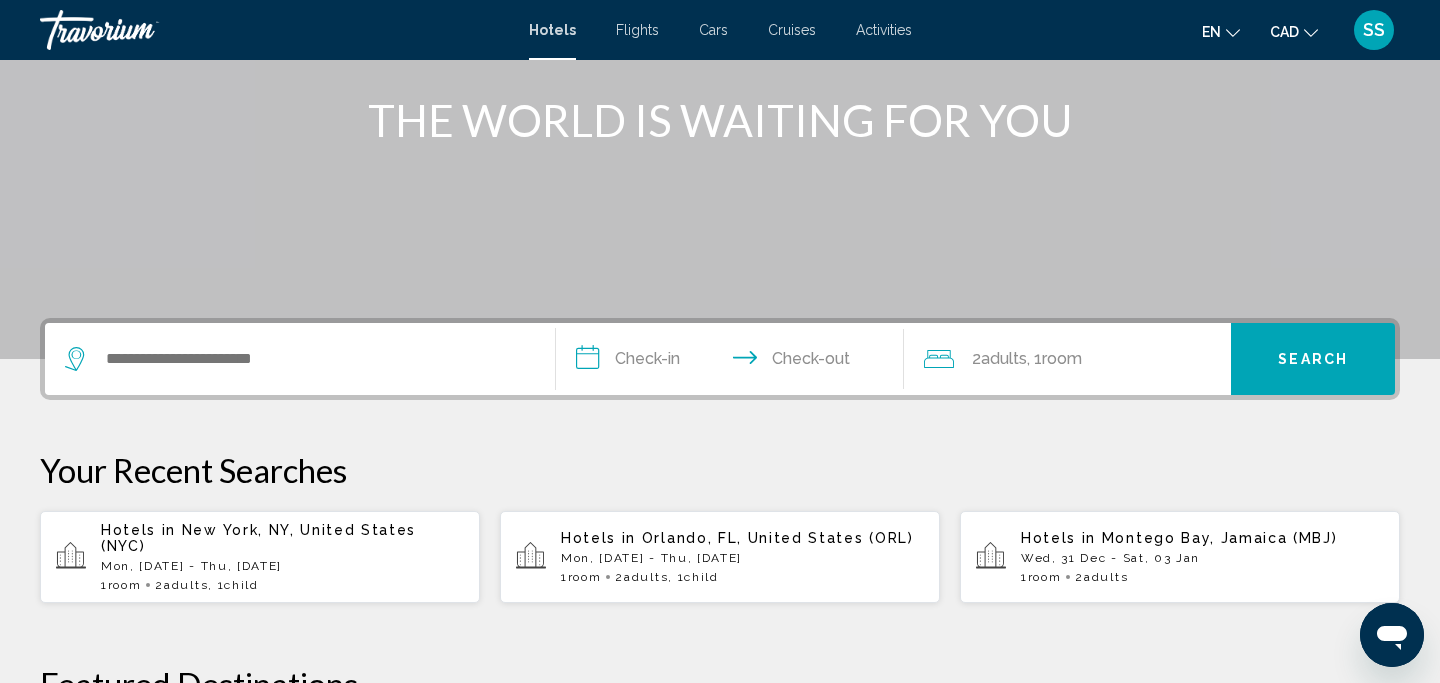 click on "Hotels in [CITY], [STATE], United States (ORL) Mon, [DATE] - Thu, [DATE] [NUMBER] Room rooms [NUMBER] Adult Adults , [NUMBER] Child Children" at bounding box center (742, 557) 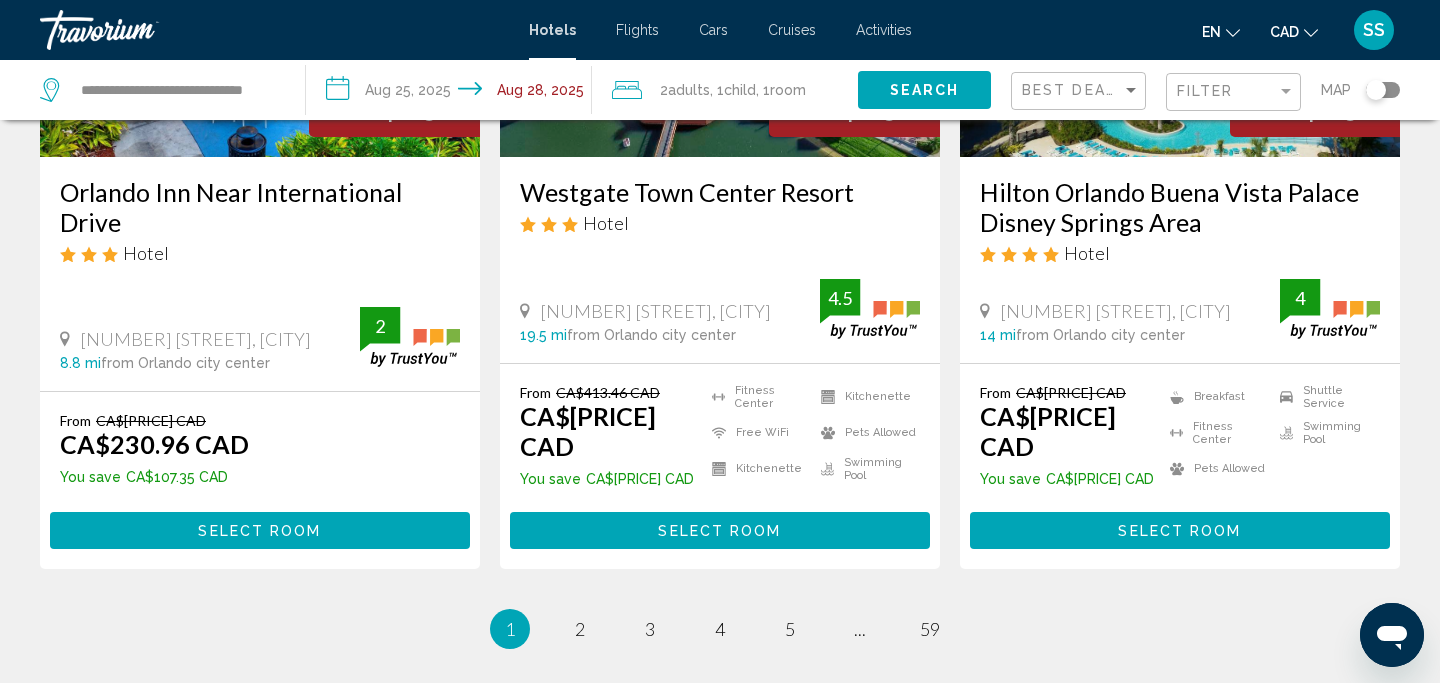 scroll, scrollTop: 2646, scrollLeft: 0, axis: vertical 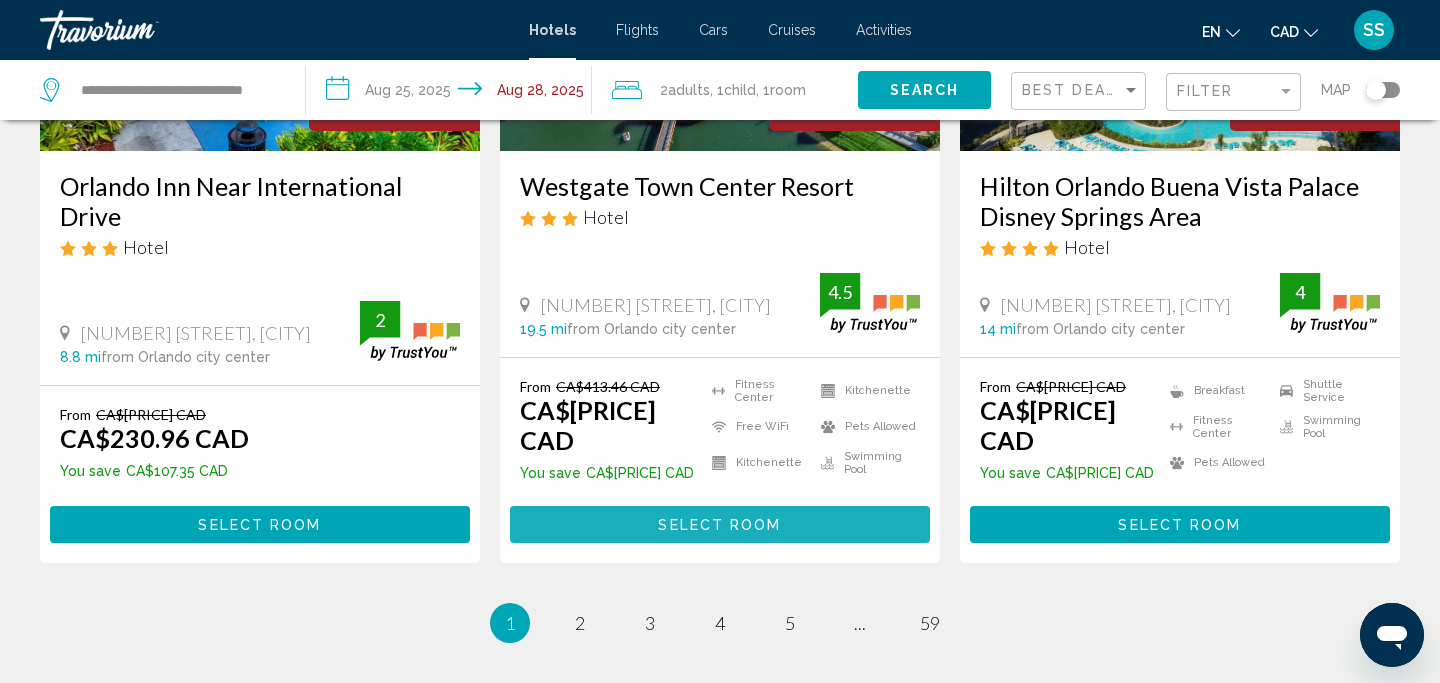 click on "Select Room" at bounding box center (719, 525) 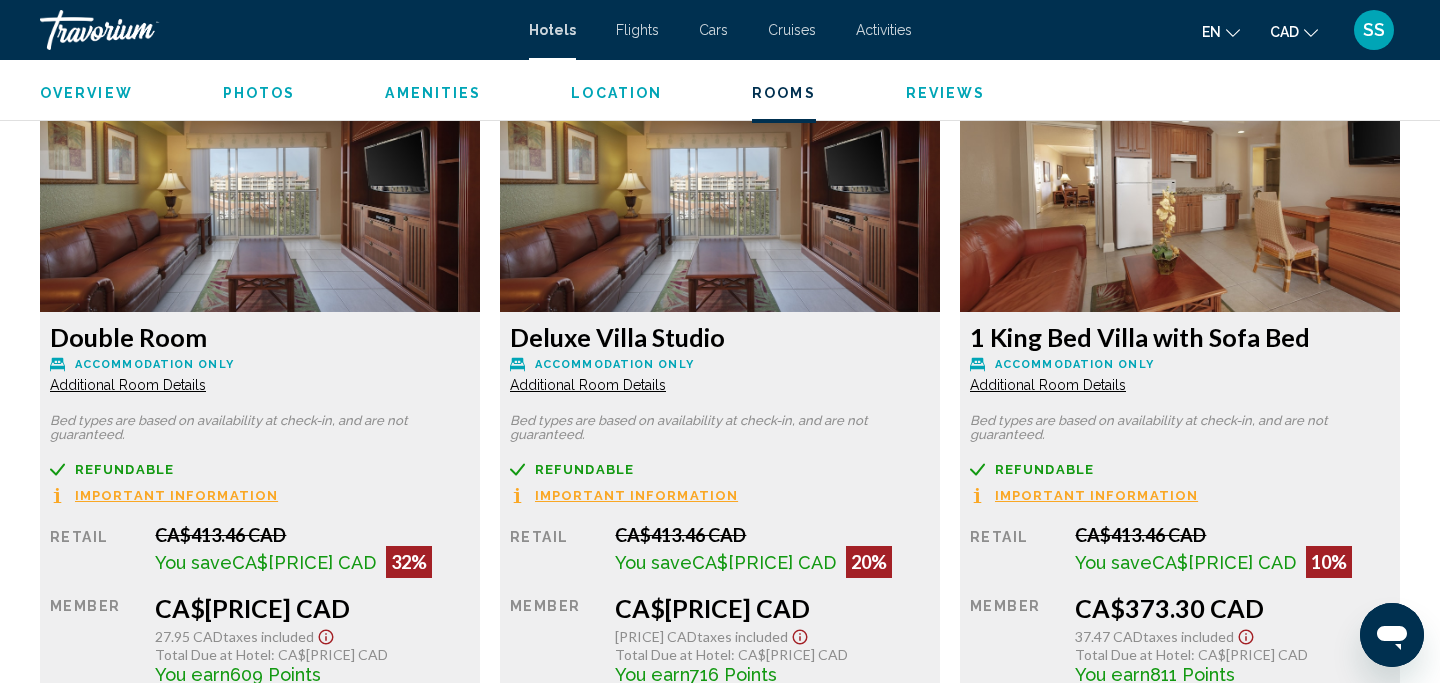 scroll, scrollTop: 2663, scrollLeft: 0, axis: vertical 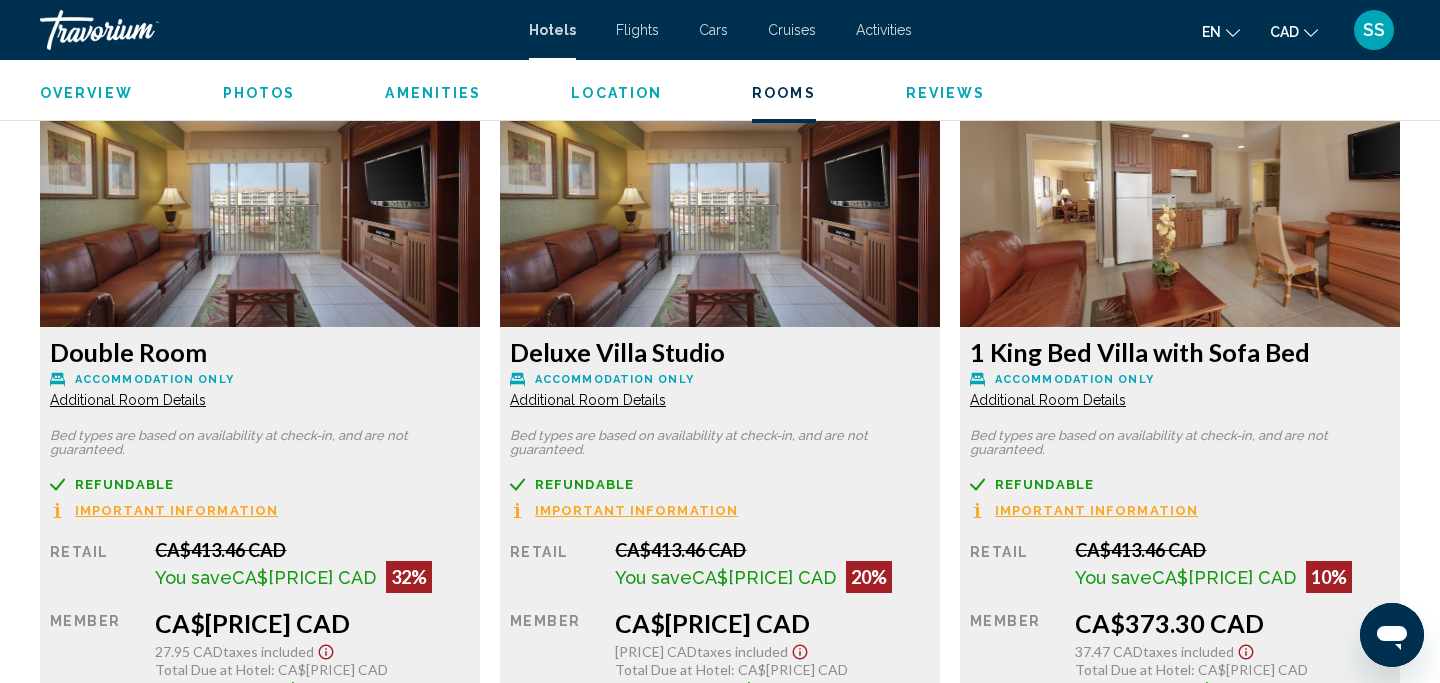 click on "Additional Room Details" at bounding box center (128, 400) 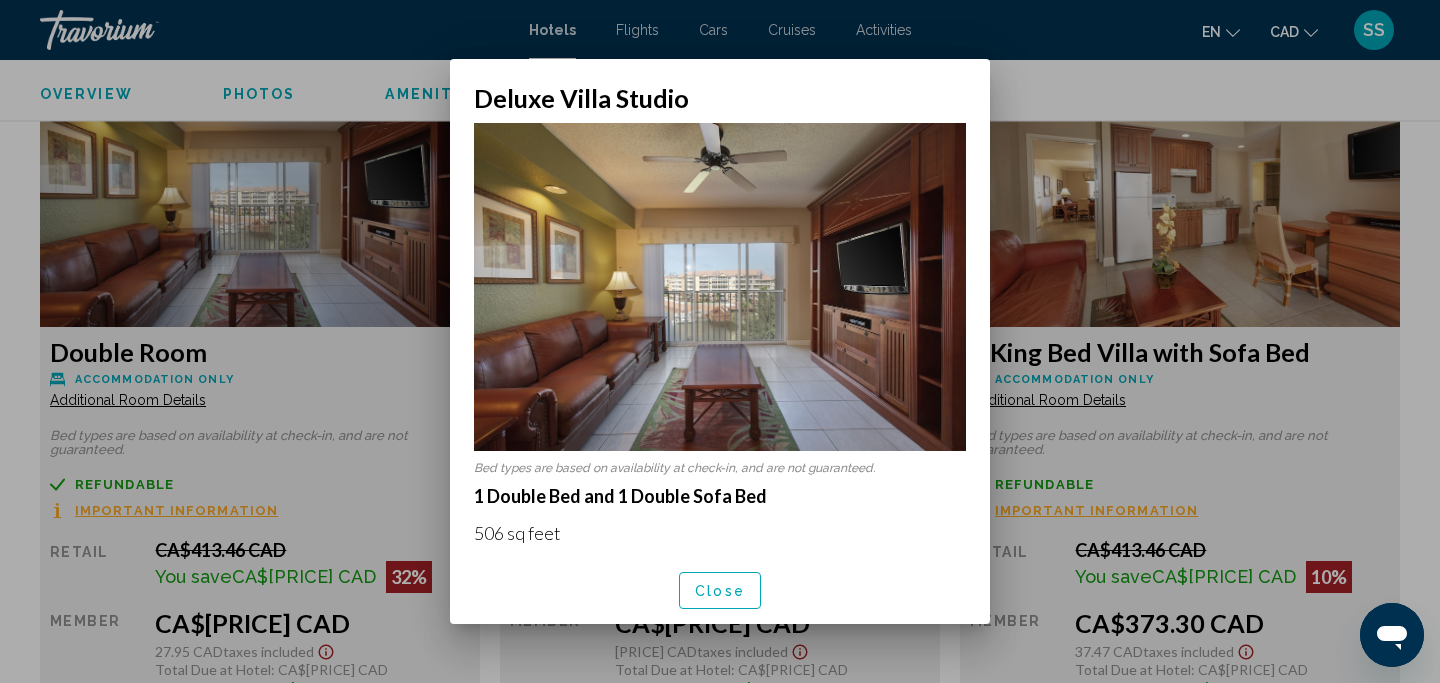 click at bounding box center (720, 341) 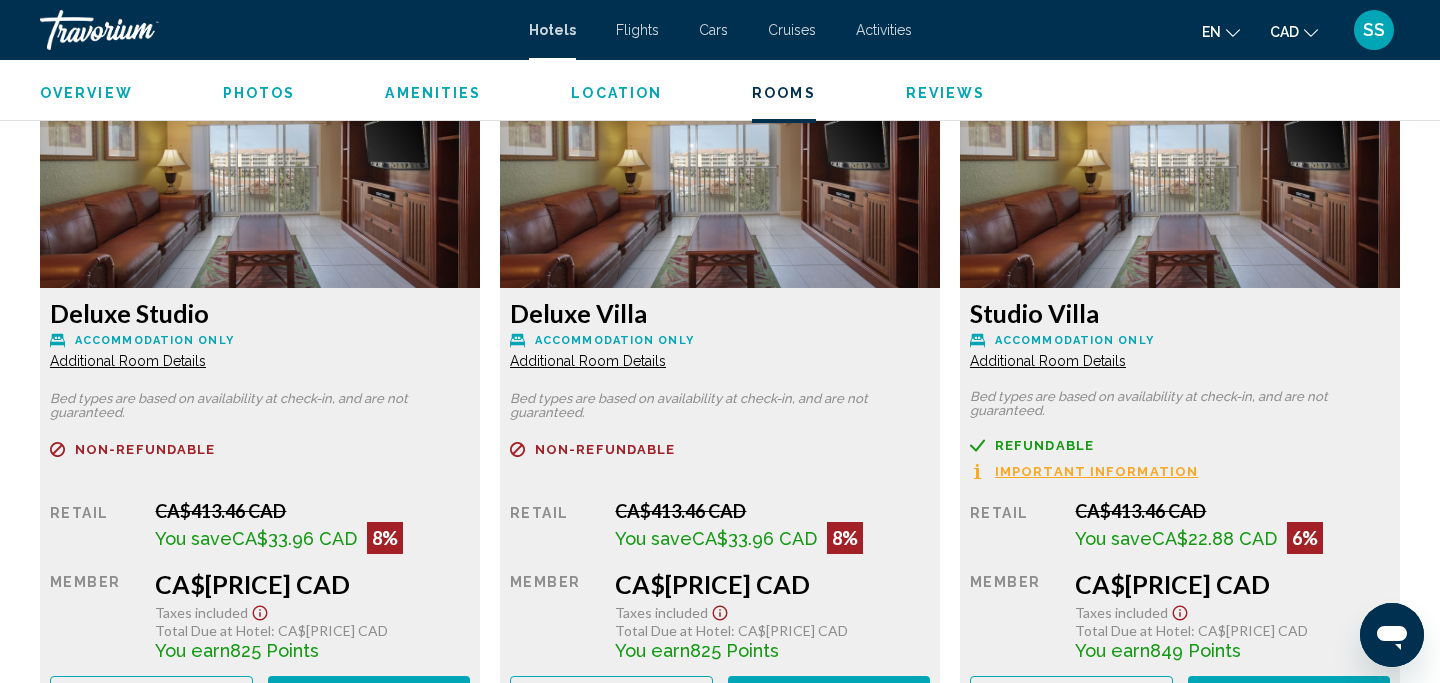 scroll, scrollTop: 3417, scrollLeft: 0, axis: vertical 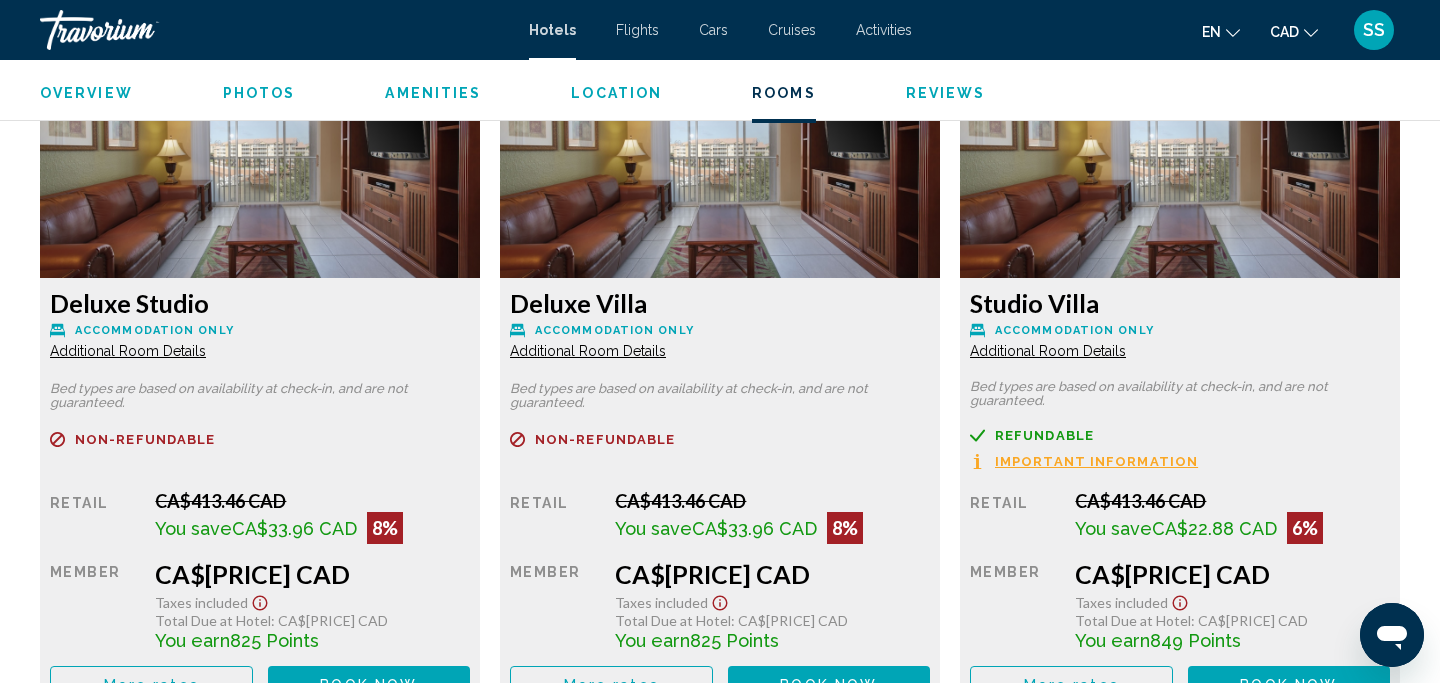 click on "Additional Room Details" at bounding box center [128, -354] 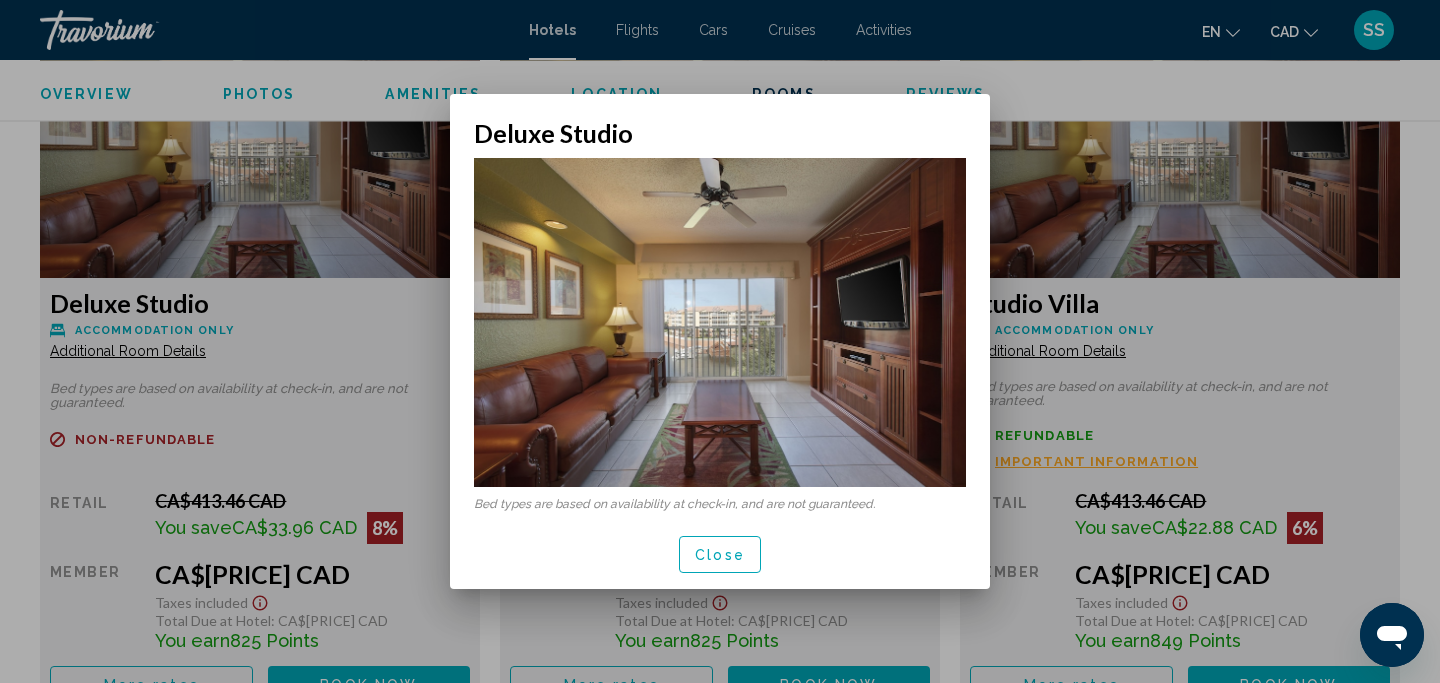 click at bounding box center [720, 341] 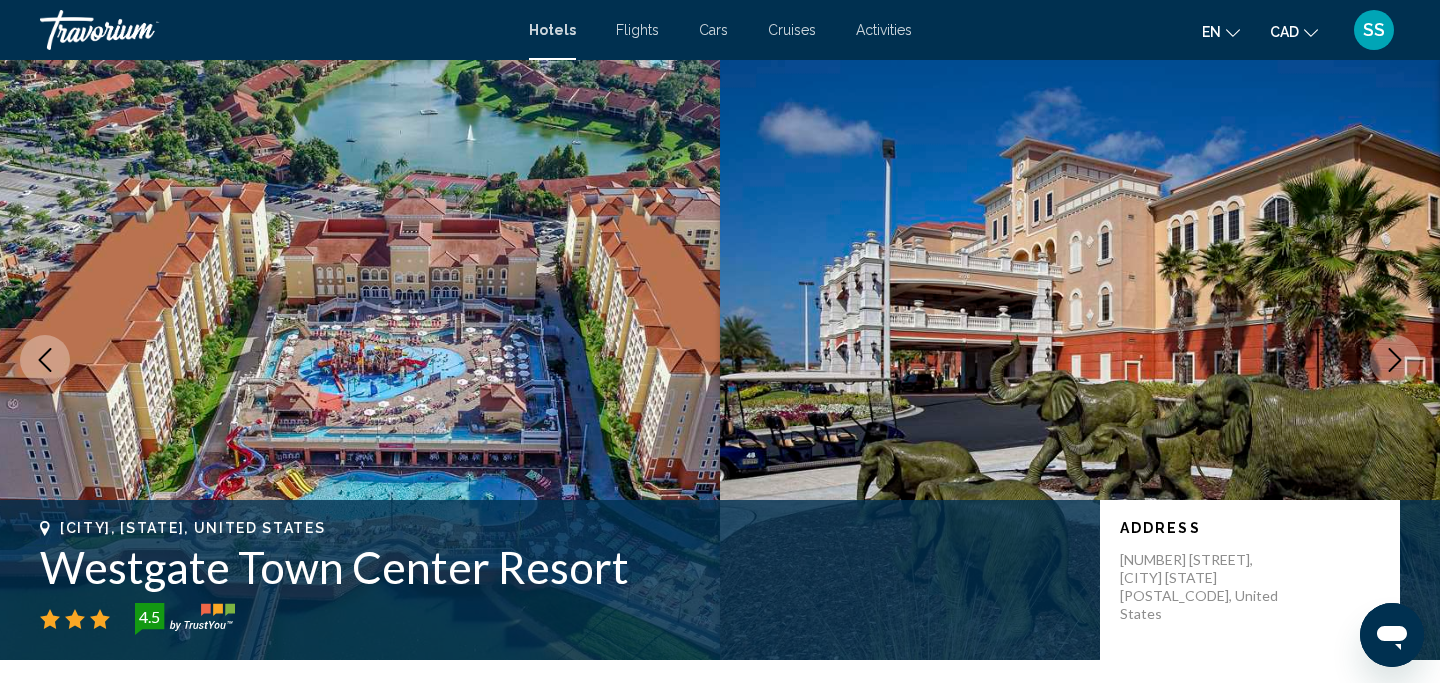 scroll, scrollTop: 3417, scrollLeft: 0, axis: vertical 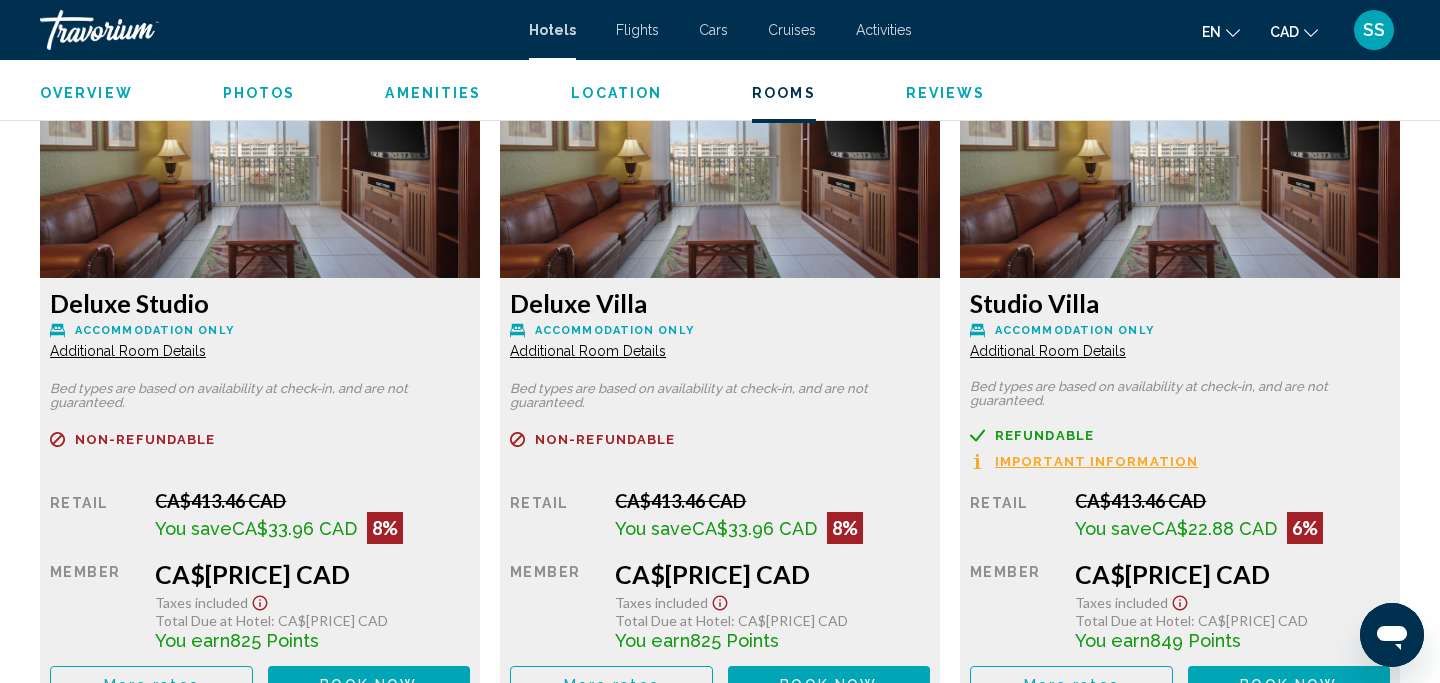 click on "Additional Room Details" at bounding box center (128, -354) 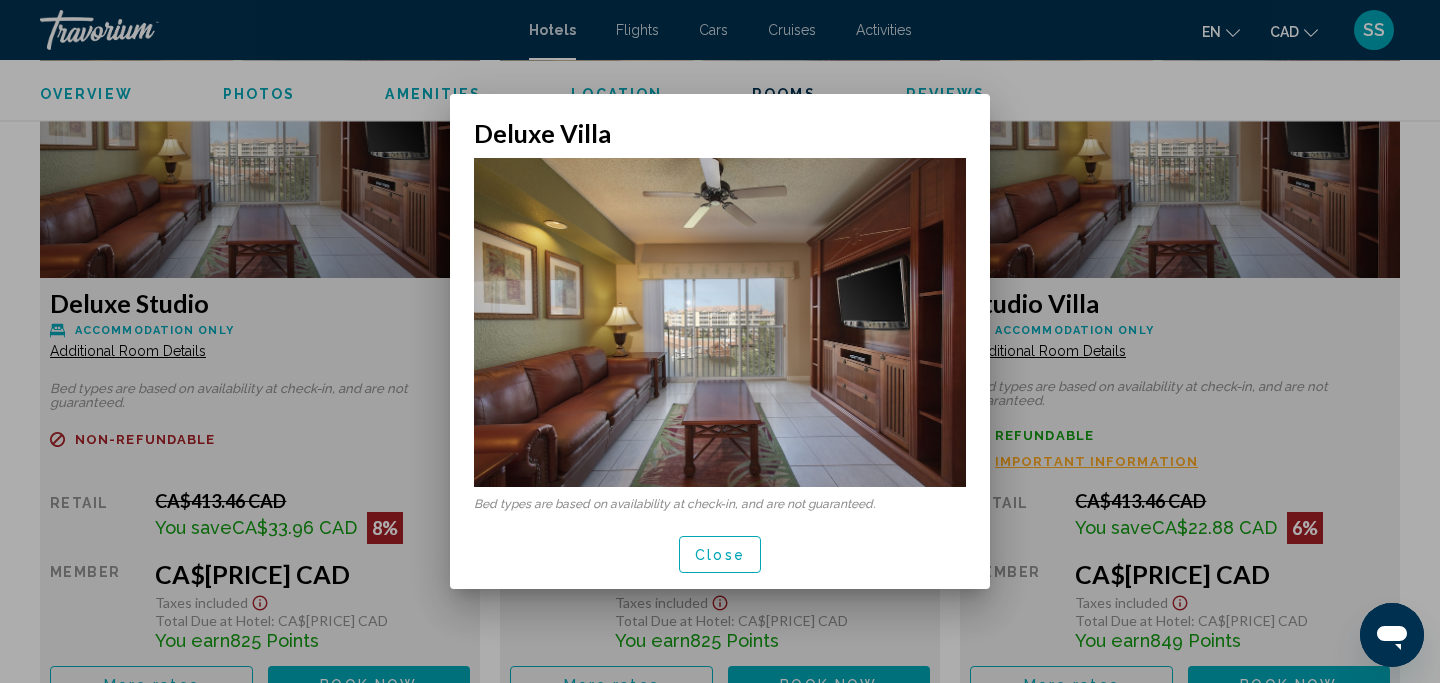 click at bounding box center [720, 341] 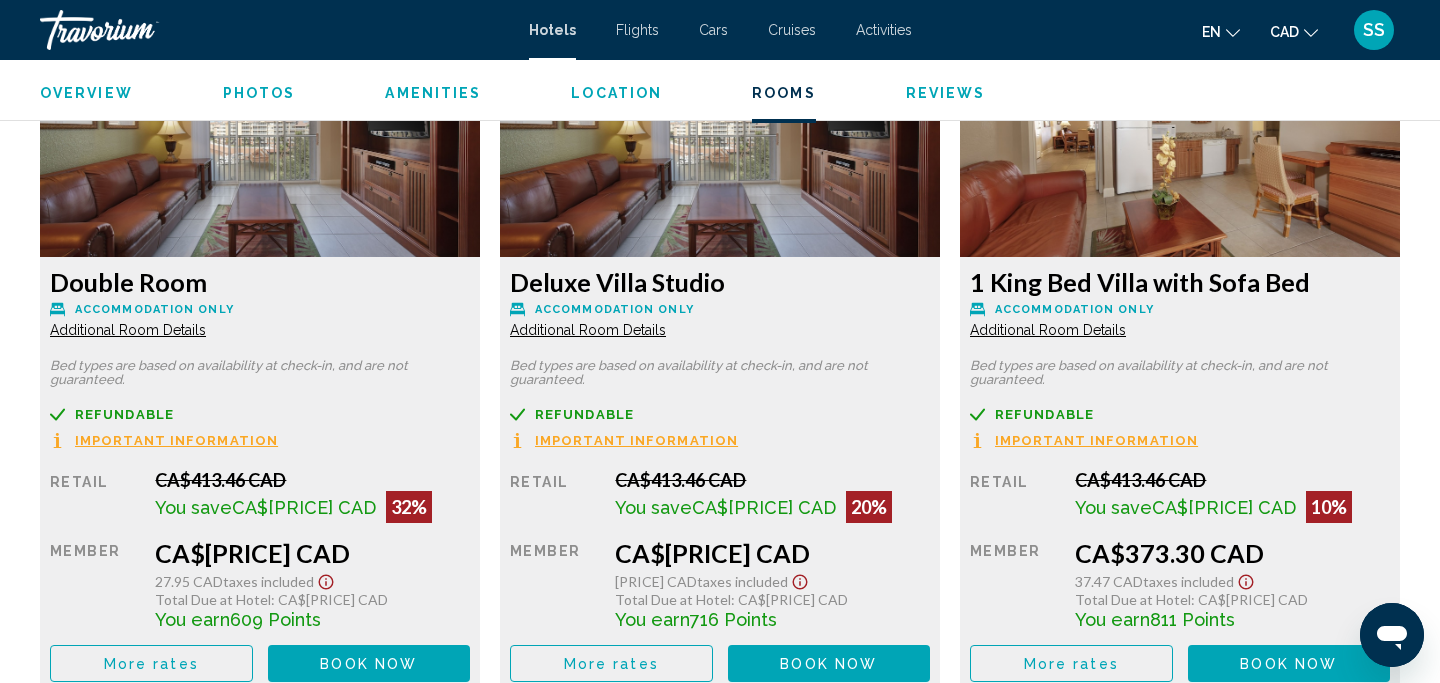 scroll, scrollTop: 2740, scrollLeft: 0, axis: vertical 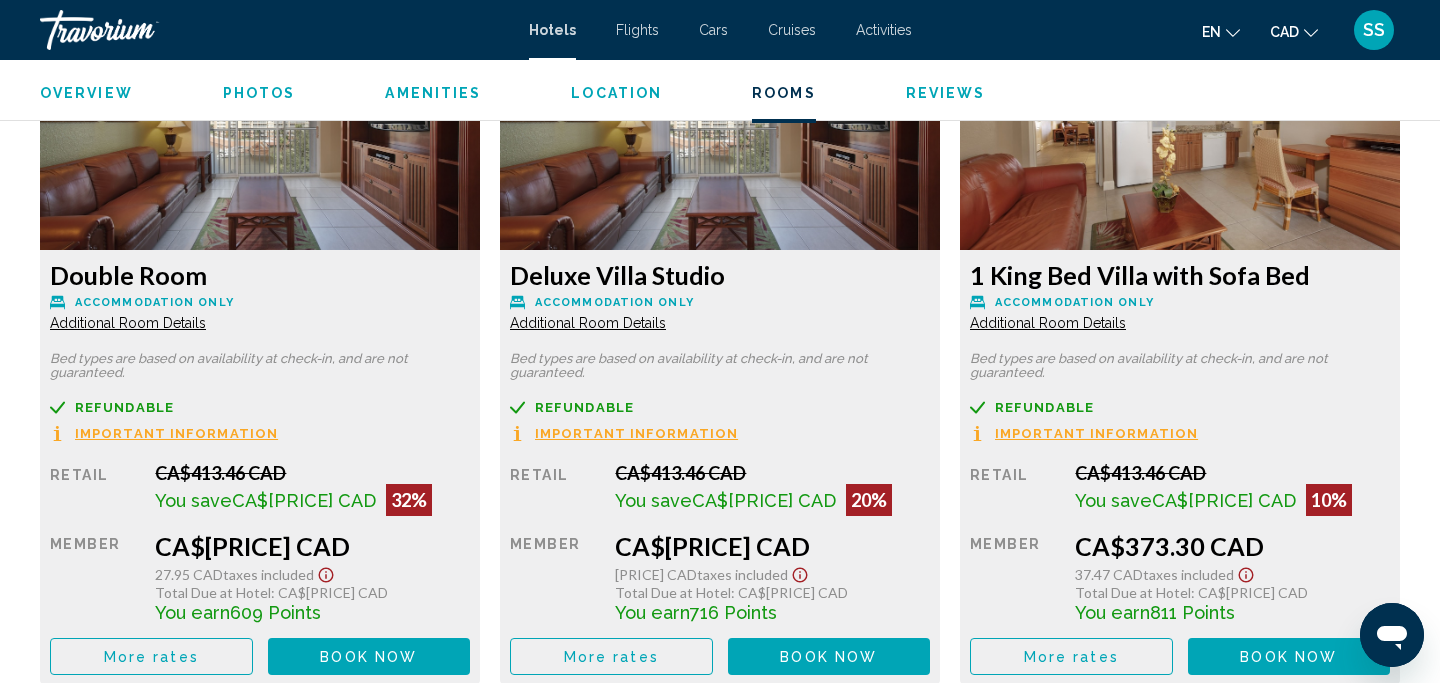 click on "Additional Room Details" at bounding box center [128, 323] 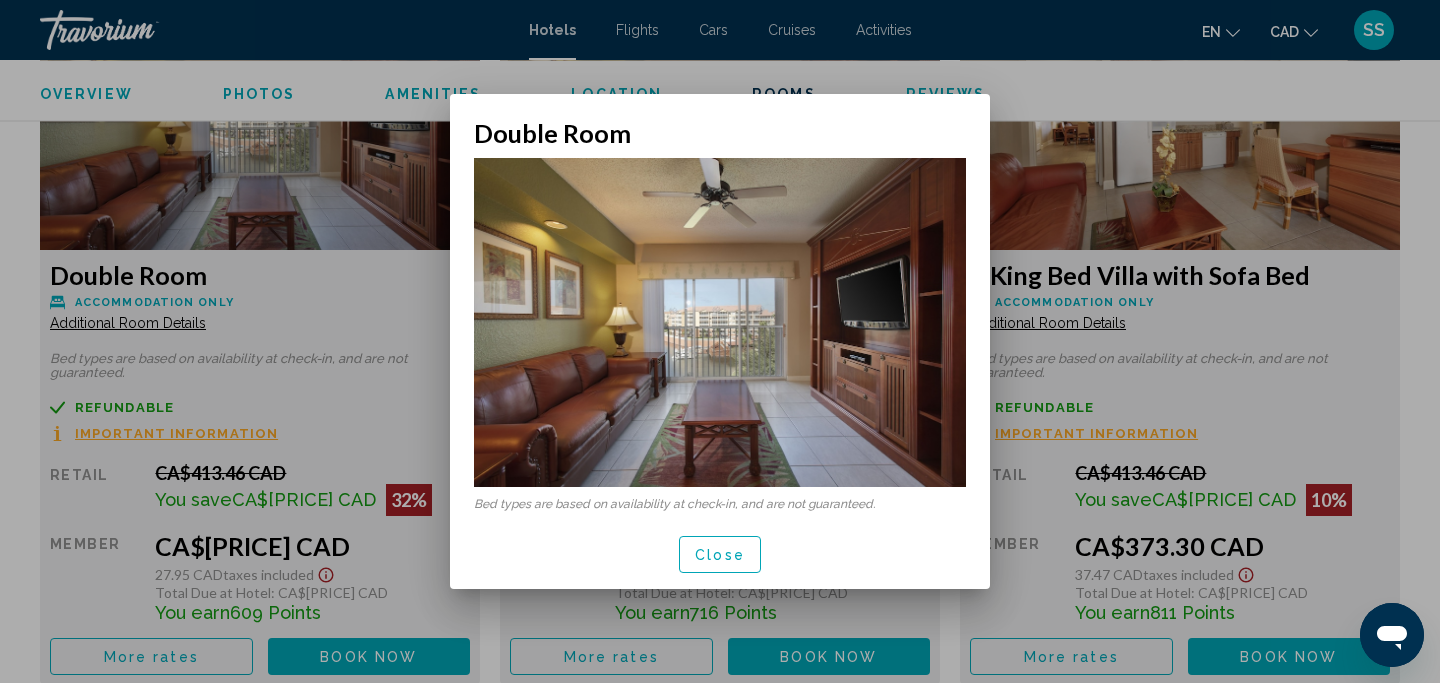 scroll, scrollTop: 0, scrollLeft: 0, axis: both 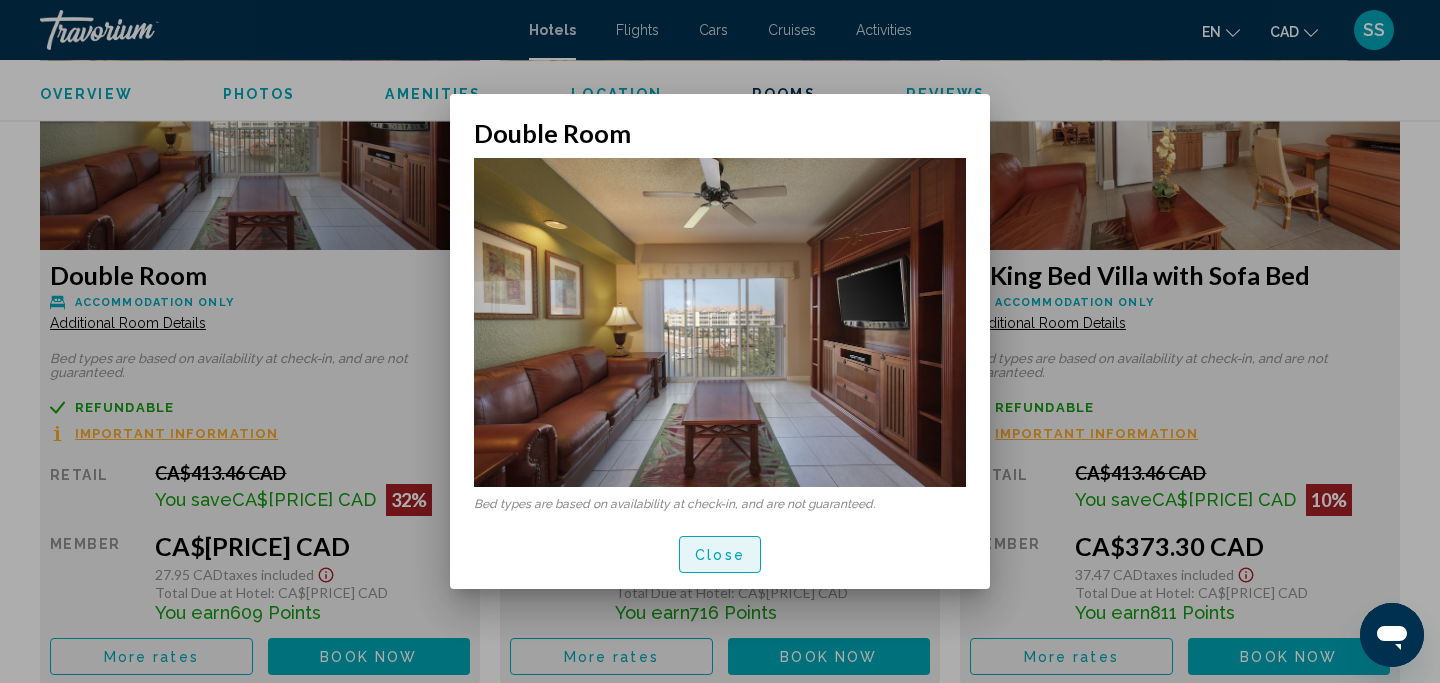 click on "Close" at bounding box center (720, 555) 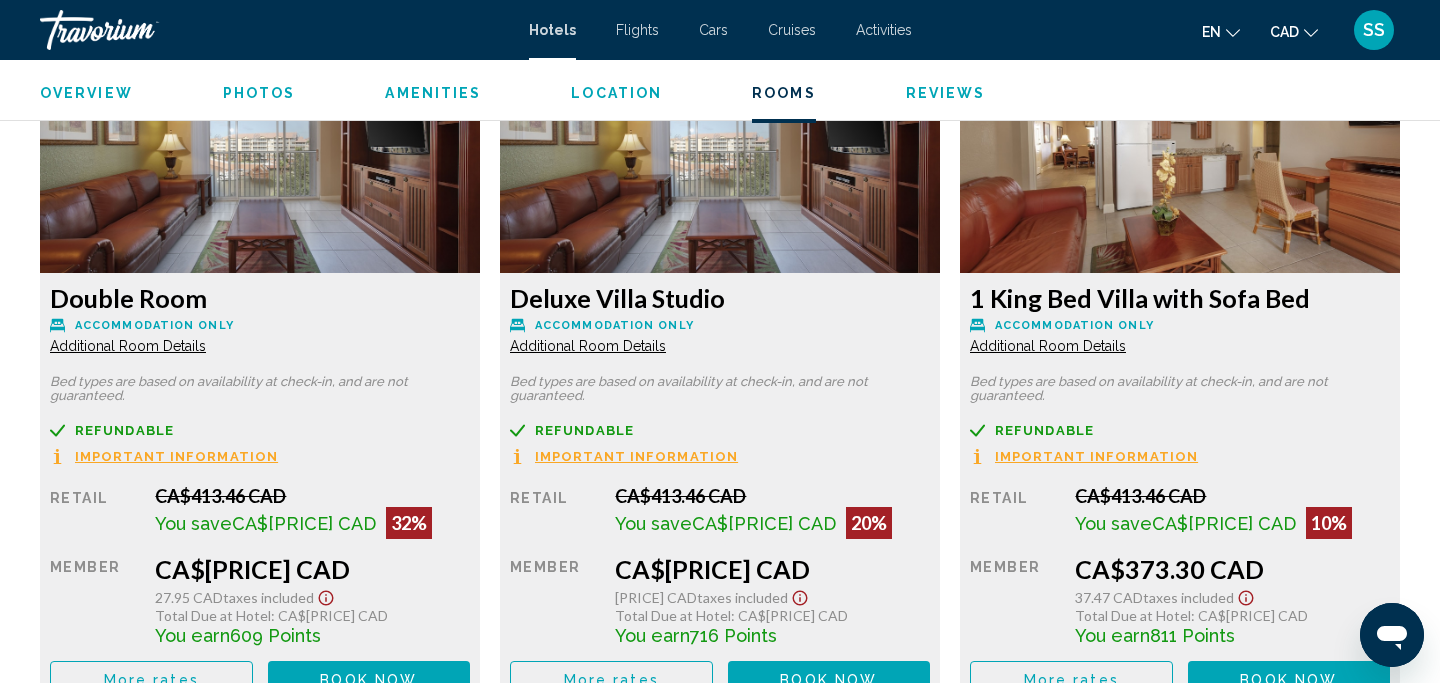 scroll, scrollTop: 2724, scrollLeft: 0, axis: vertical 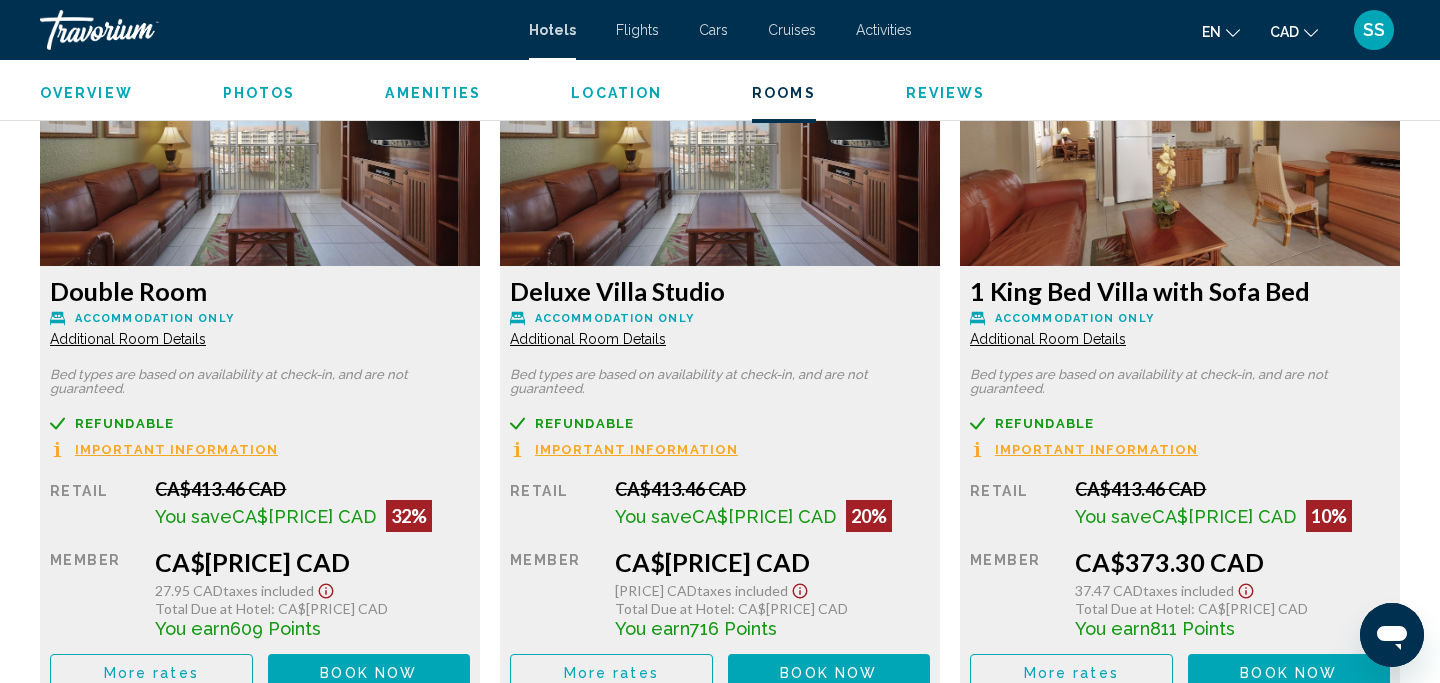 click on "Additional Room Details" at bounding box center (128, 339) 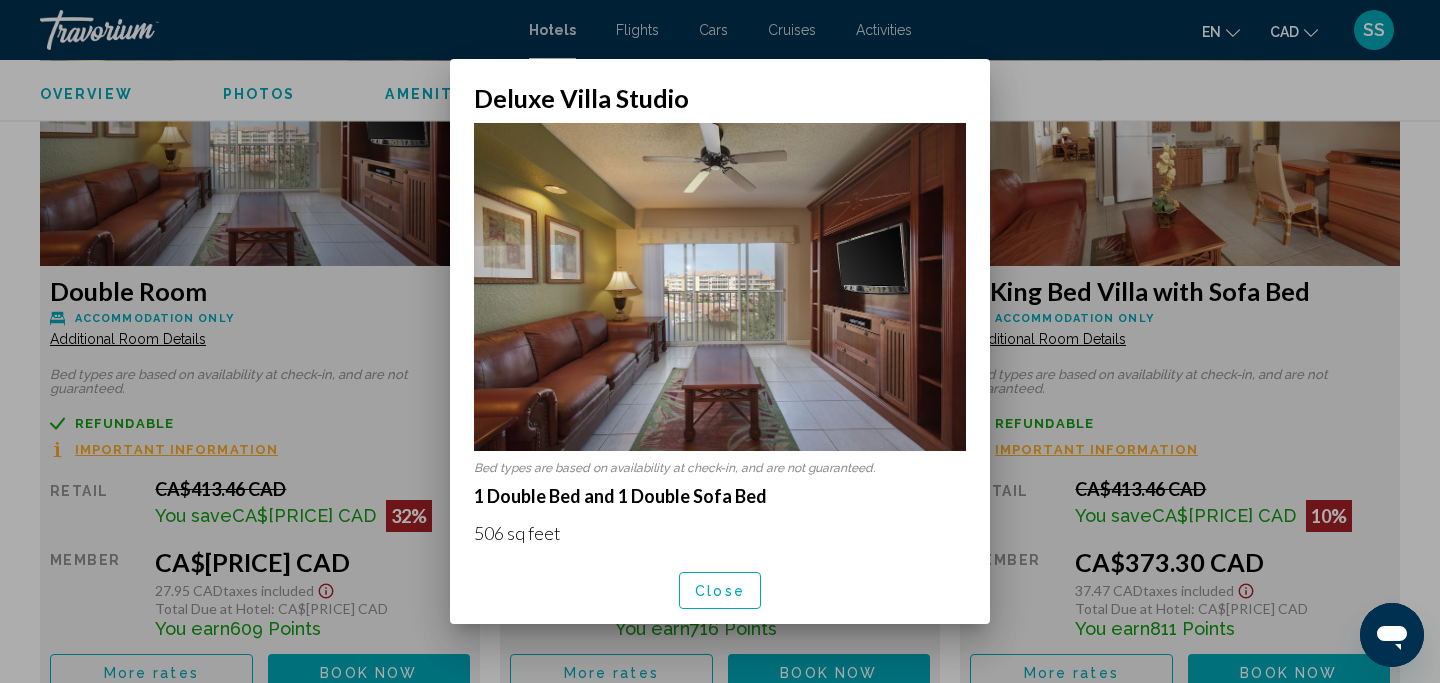 click at bounding box center [720, 341] 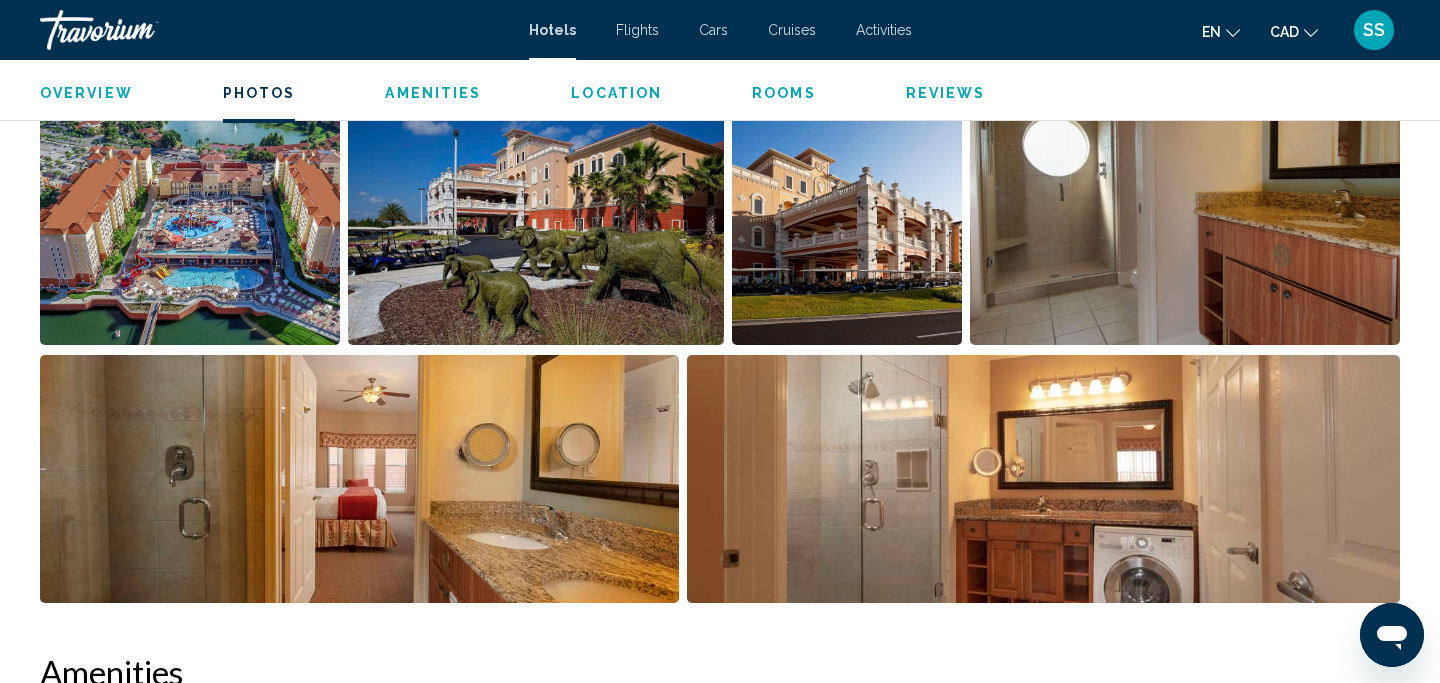 scroll, scrollTop: 0, scrollLeft: 0, axis: both 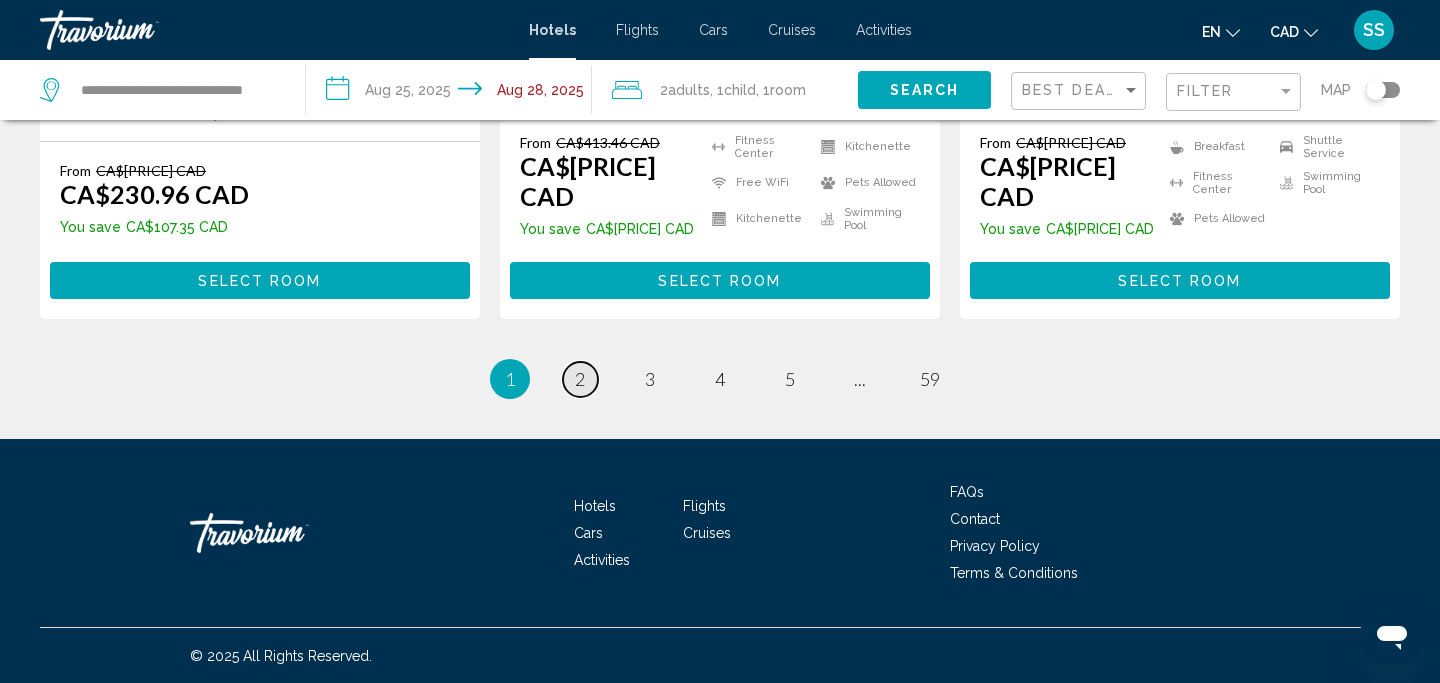 click on "2" at bounding box center (580, 379) 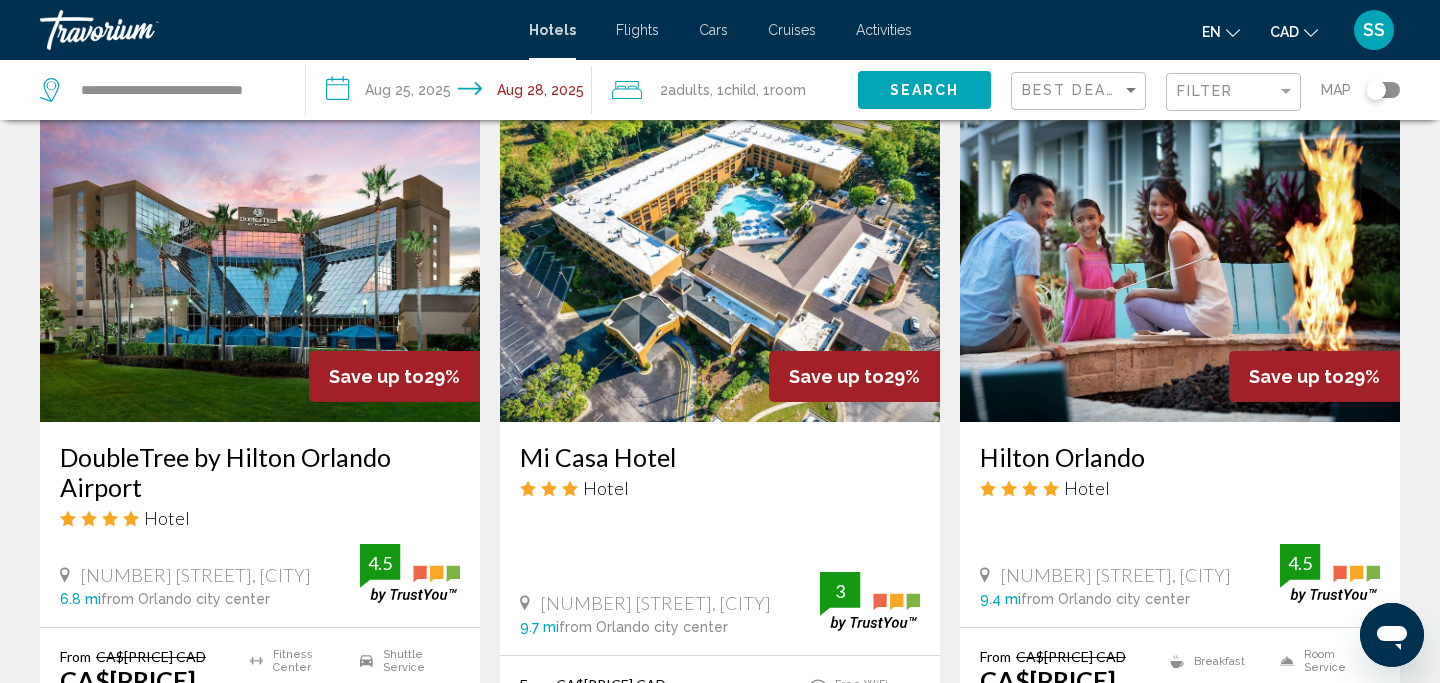 scroll, scrollTop: 865, scrollLeft: 0, axis: vertical 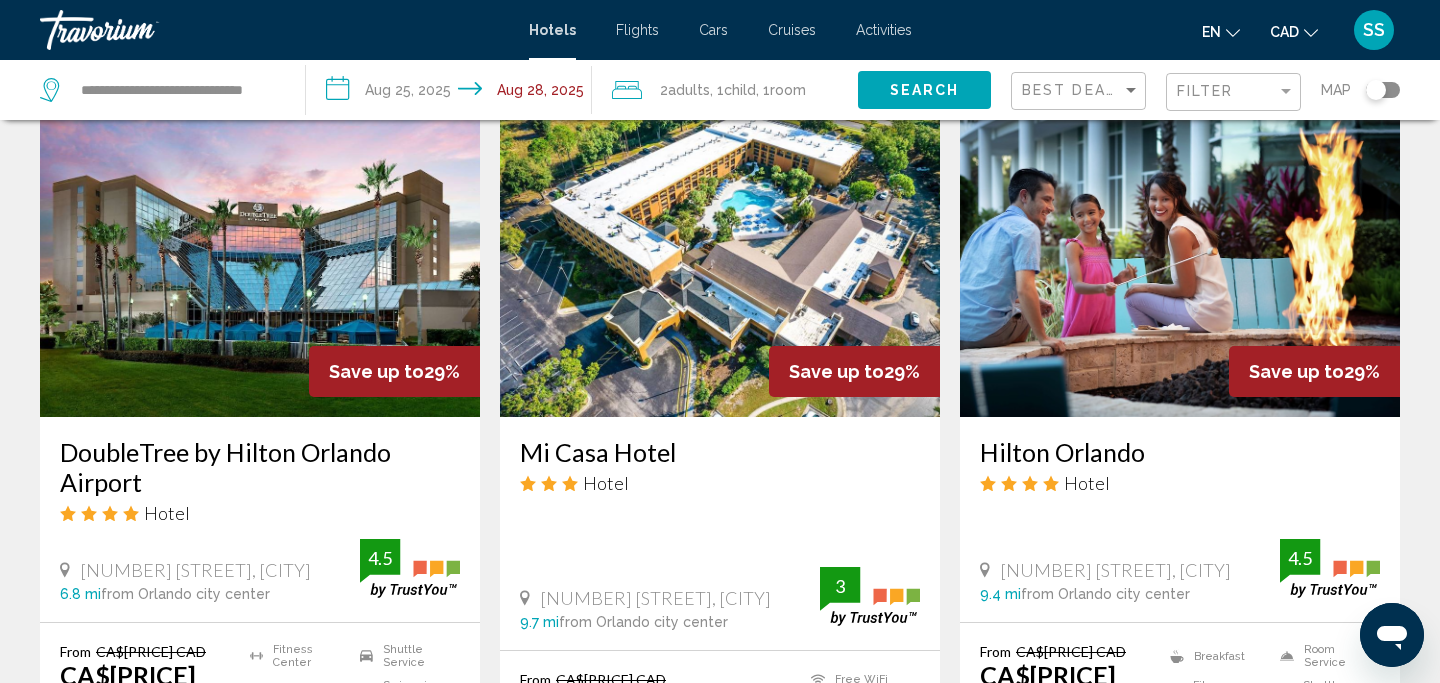 click at bounding box center [260, 257] 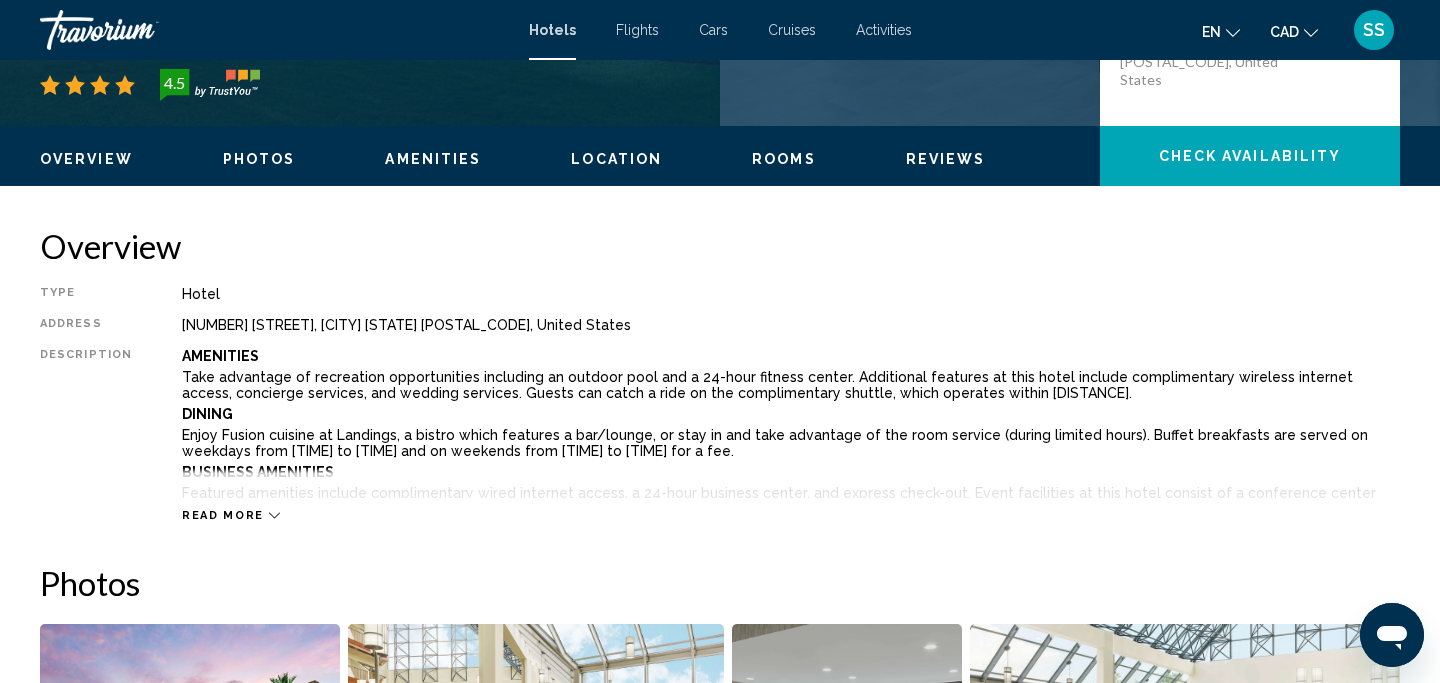 scroll, scrollTop: 530, scrollLeft: 0, axis: vertical 